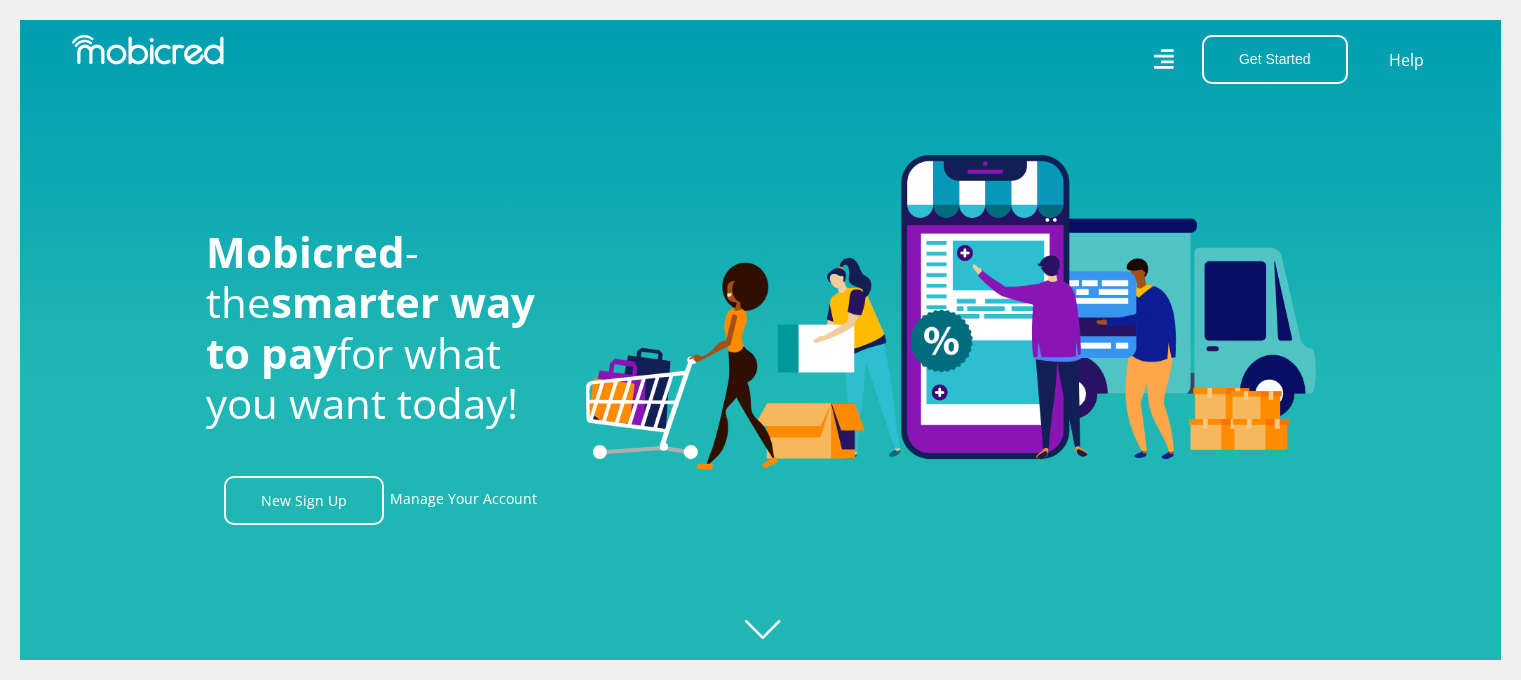 scroll, scrollTop: 0, scrollLeft: 0, axis: both 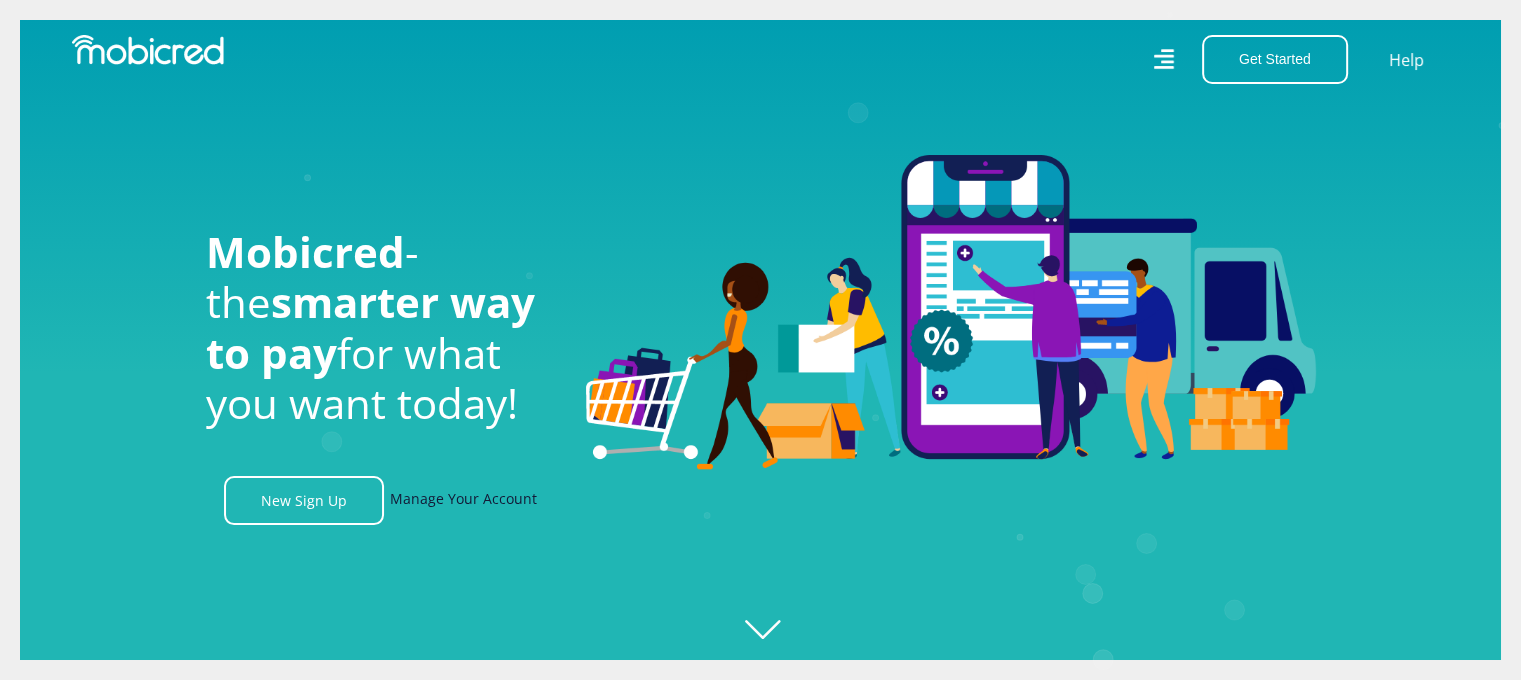 click on "Manage Your Account" at bounding box center (463, 500) 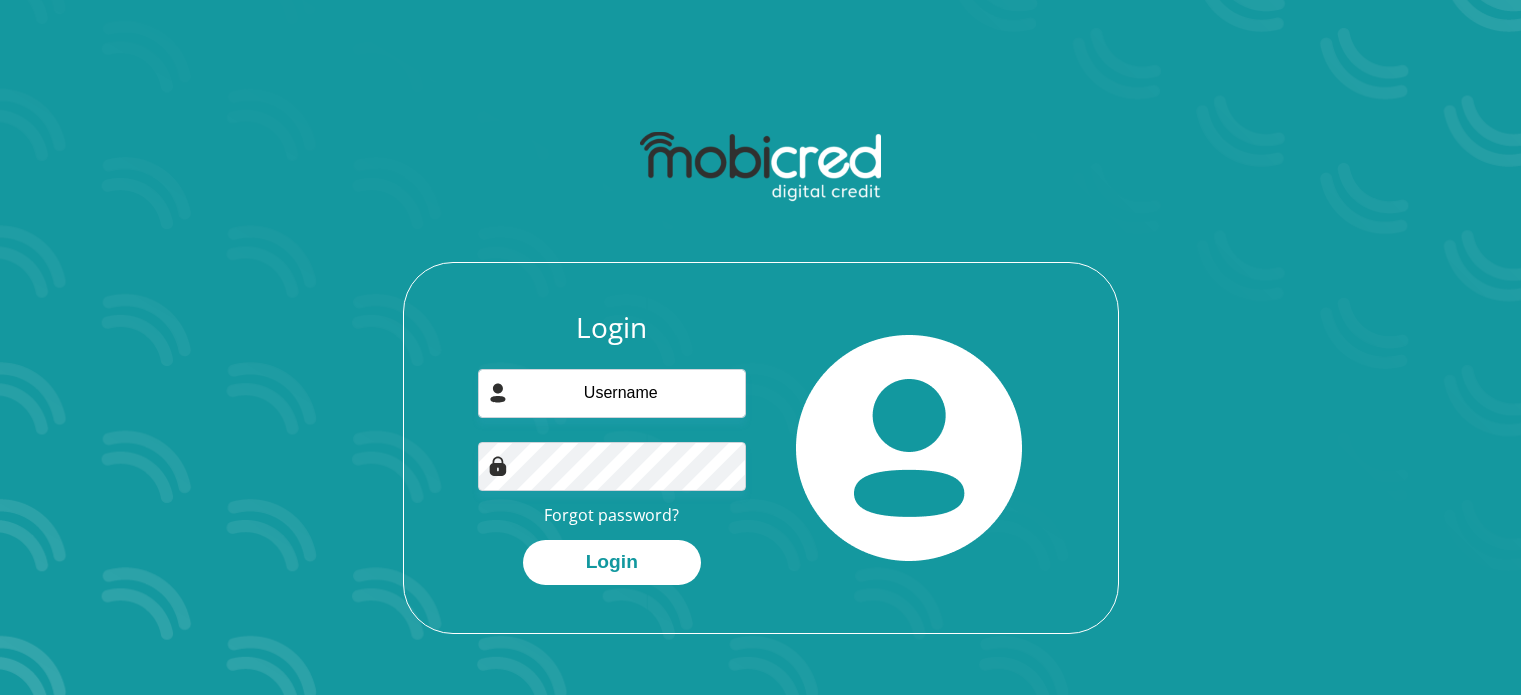 scroll, scrollTop: 0, scrollLeft: 0, axis: both 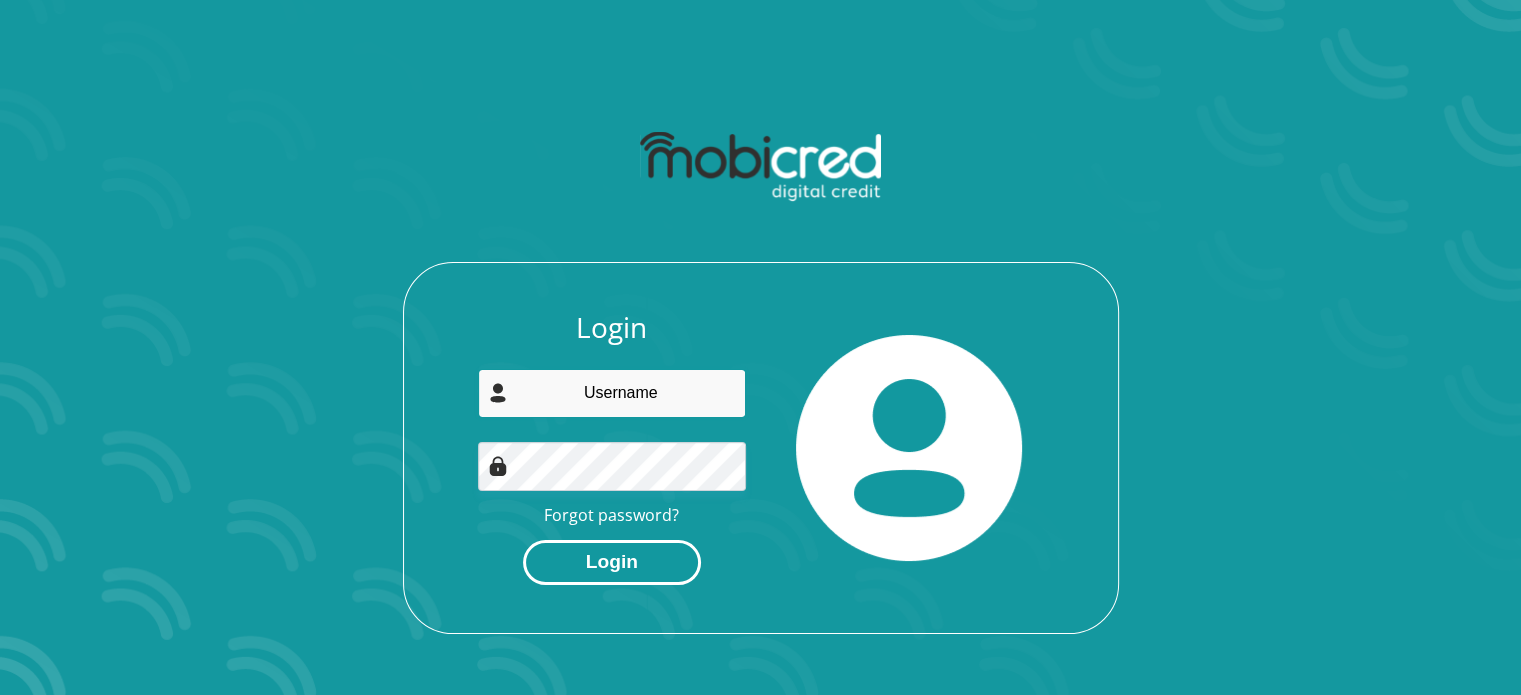 type on "[EMAIL]" 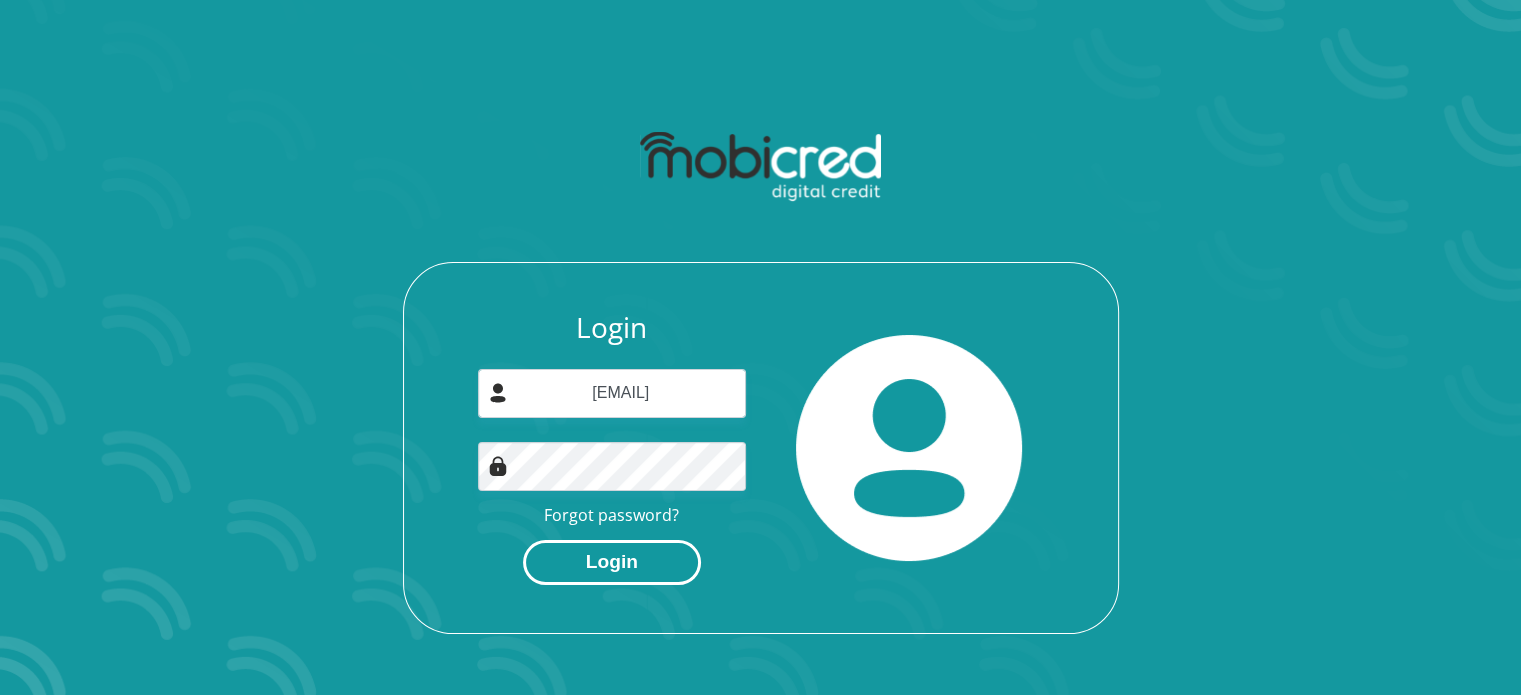 click on "Login" at bounding box center (612, 562) 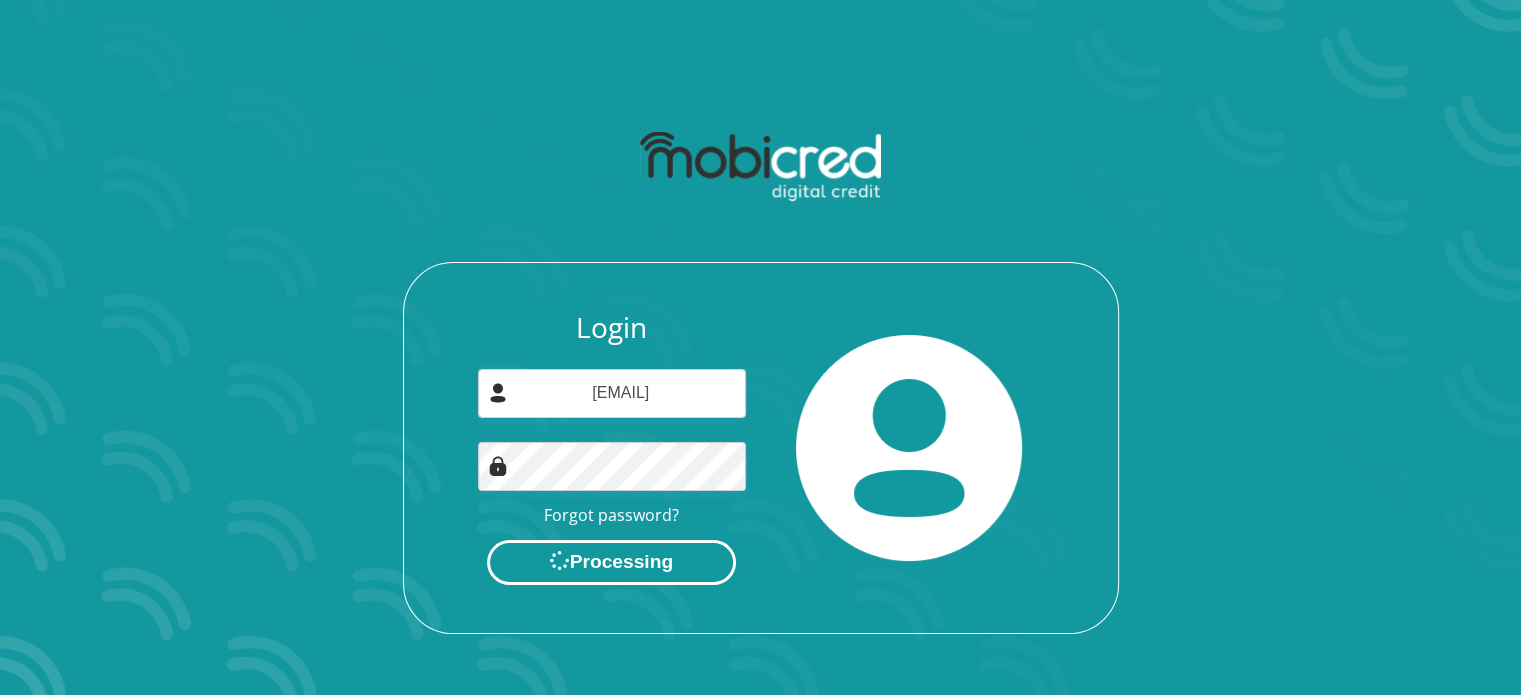 scroll, scrollTop: 0, scrollLeft: 0, axis: both 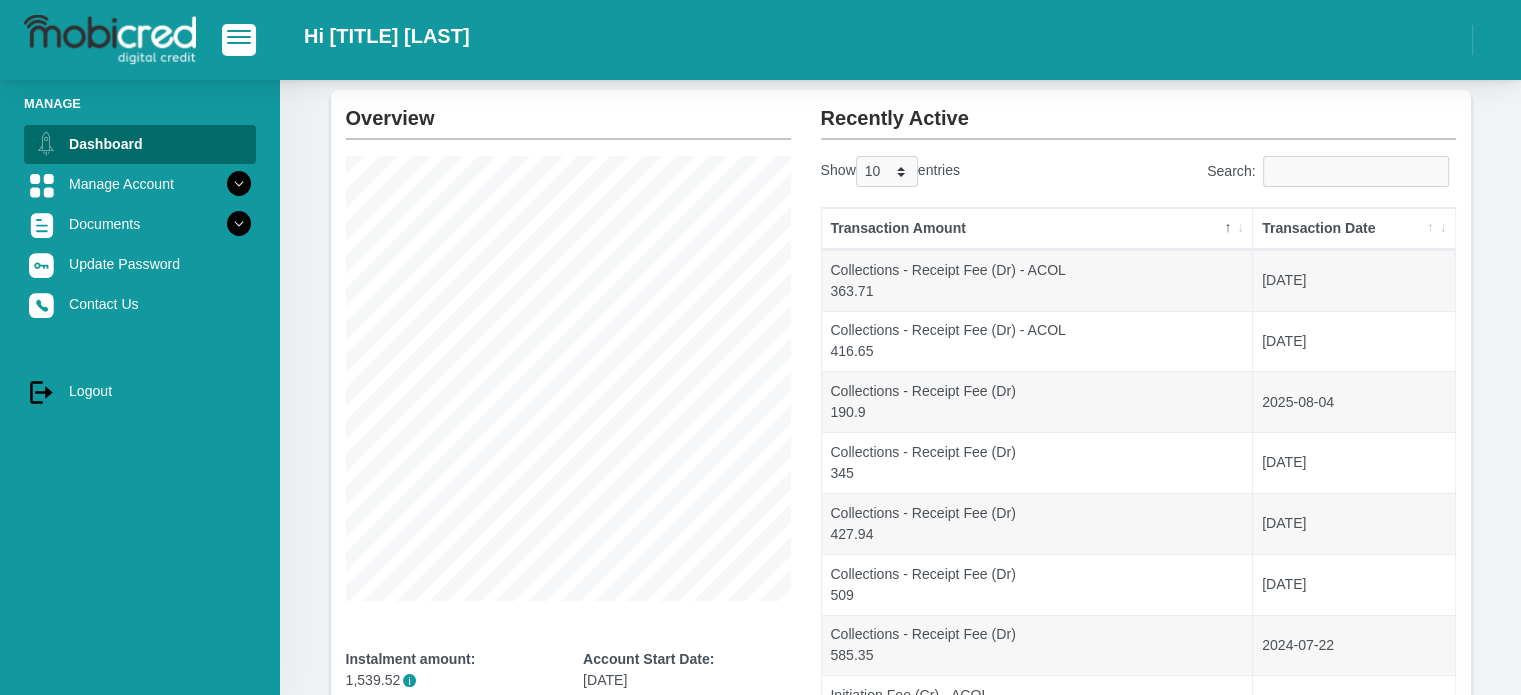click on "Transaction Amount" at bounding box center (1038, 229) 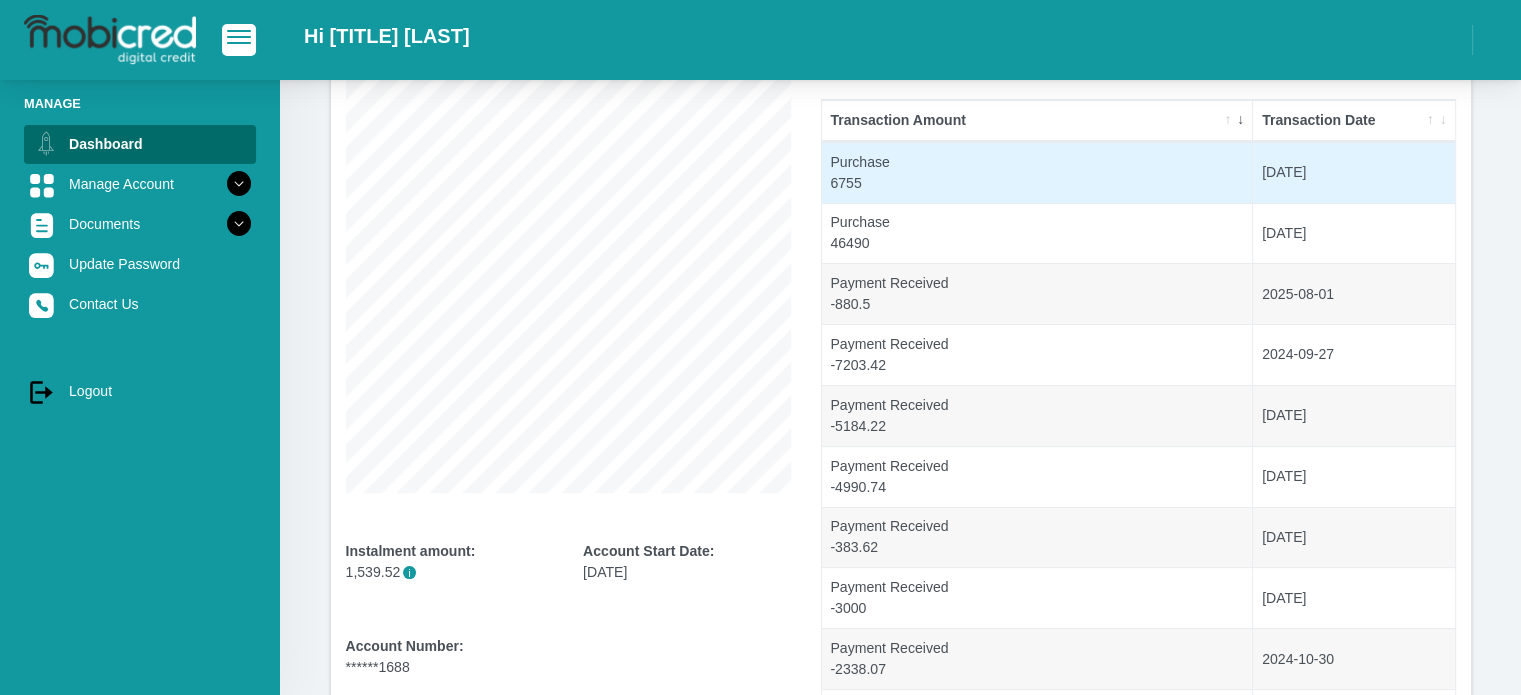 scroll, scrollTop: 0, scrollLeft: 0, axis: both 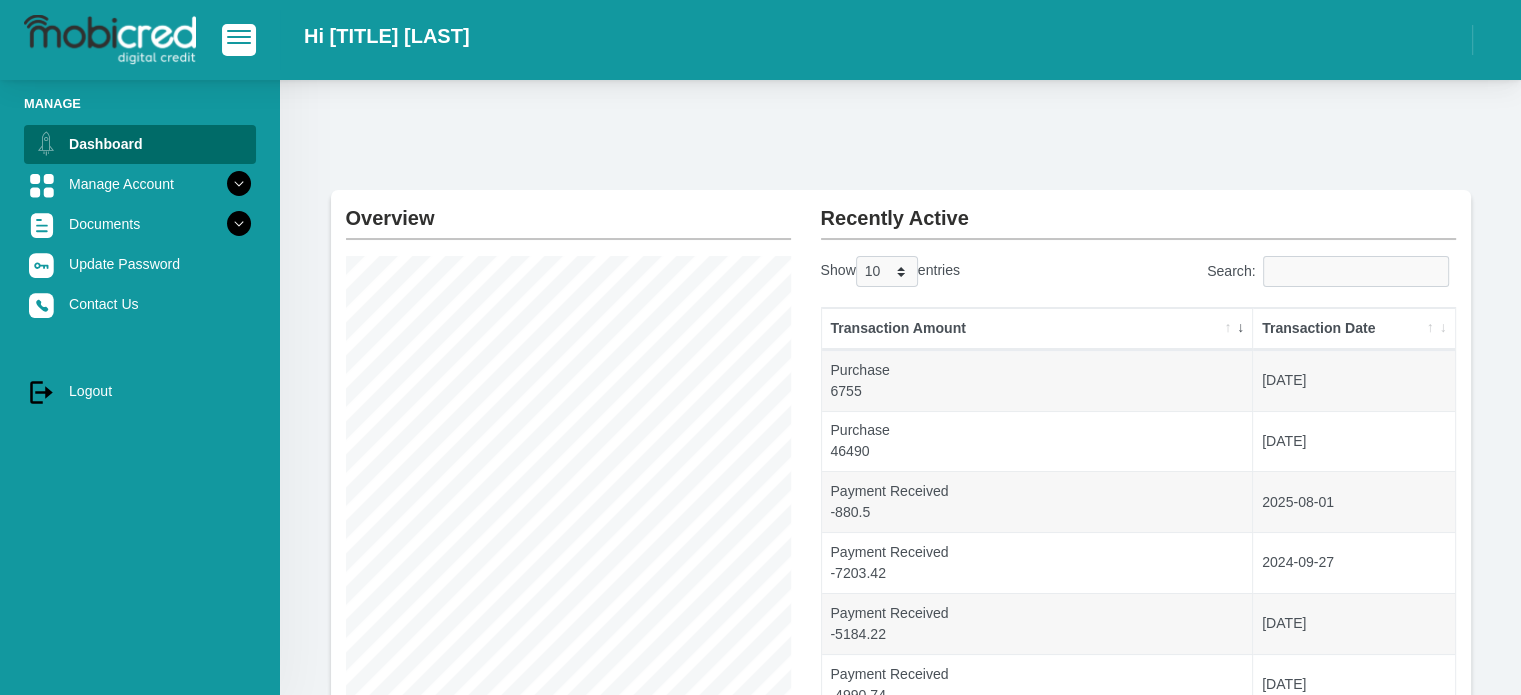 click on "Transaction Amount" at bounding box center [1038, 329] 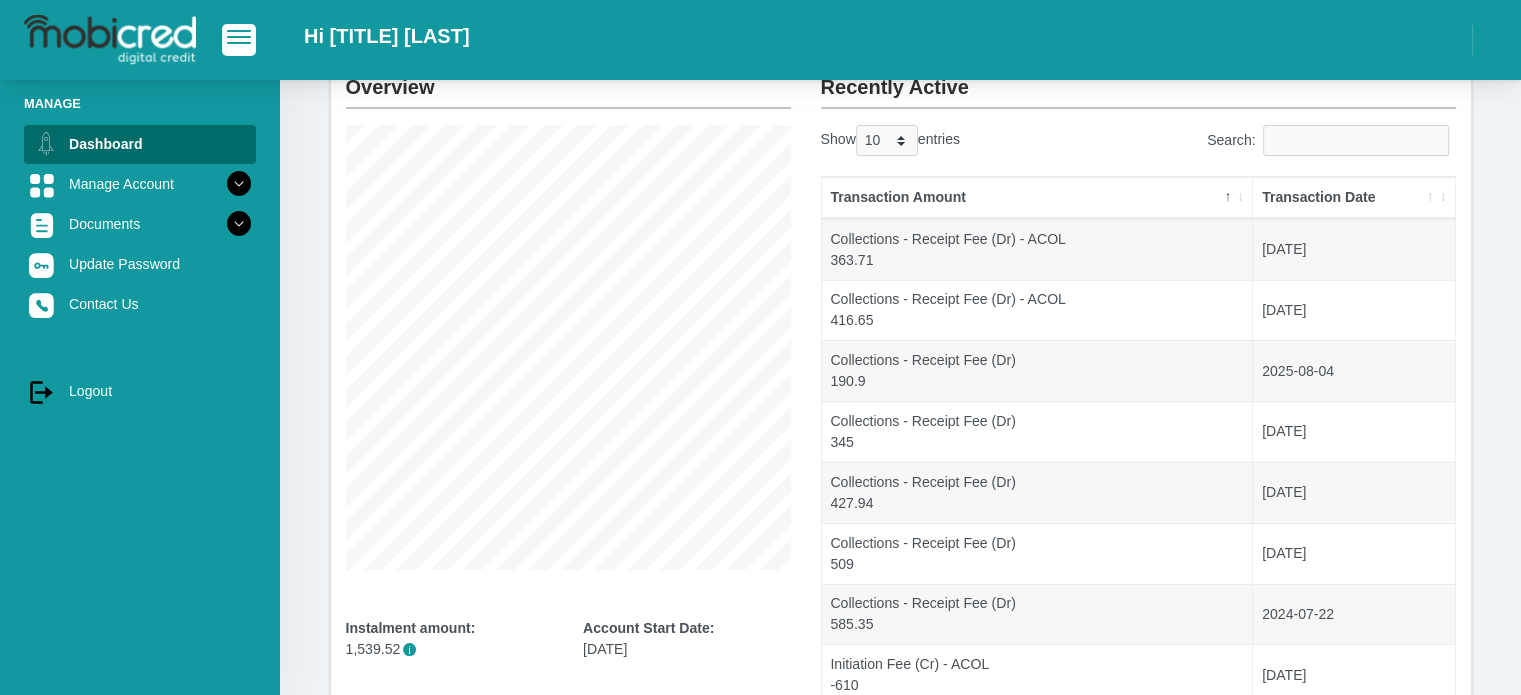 scroll, scrollTop: 400, scrollLeft: 0, axis: vertical 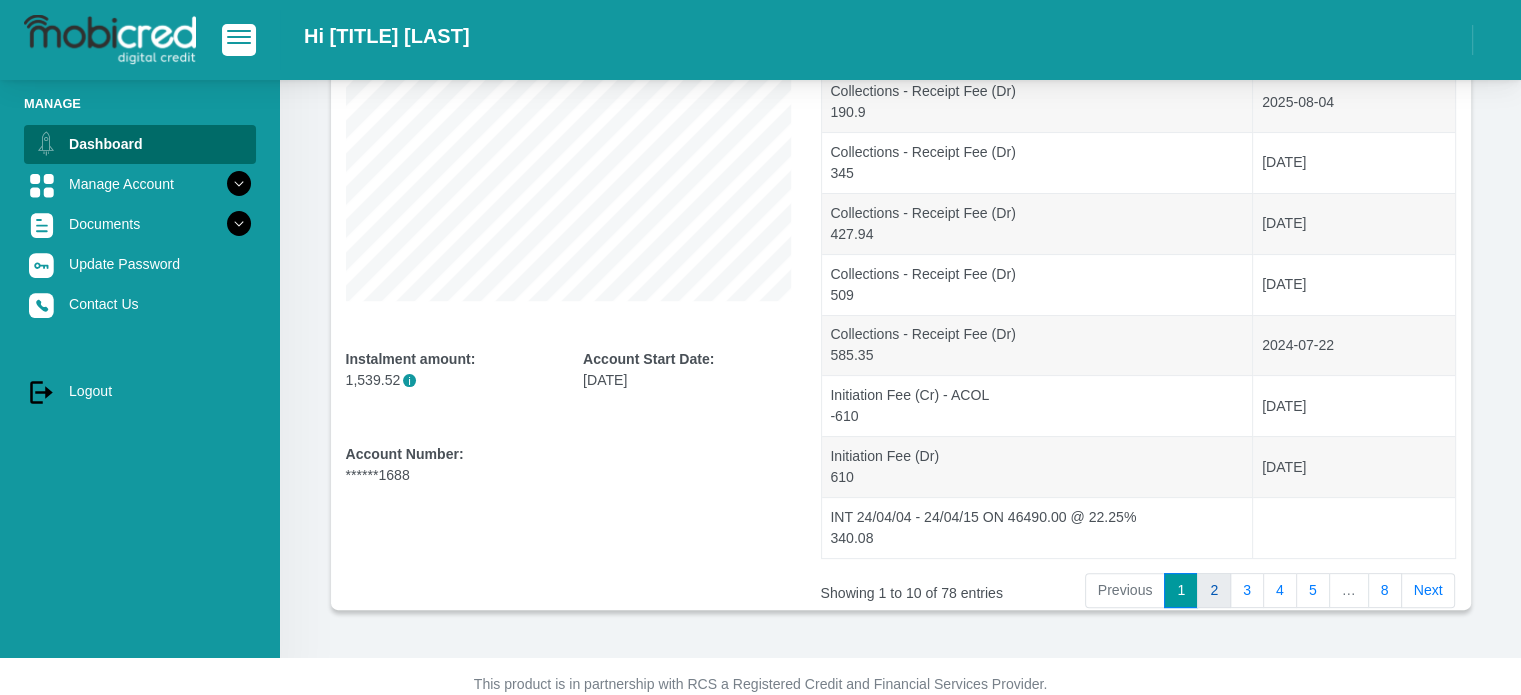 click on "2" at bounding box center [1214, 591] 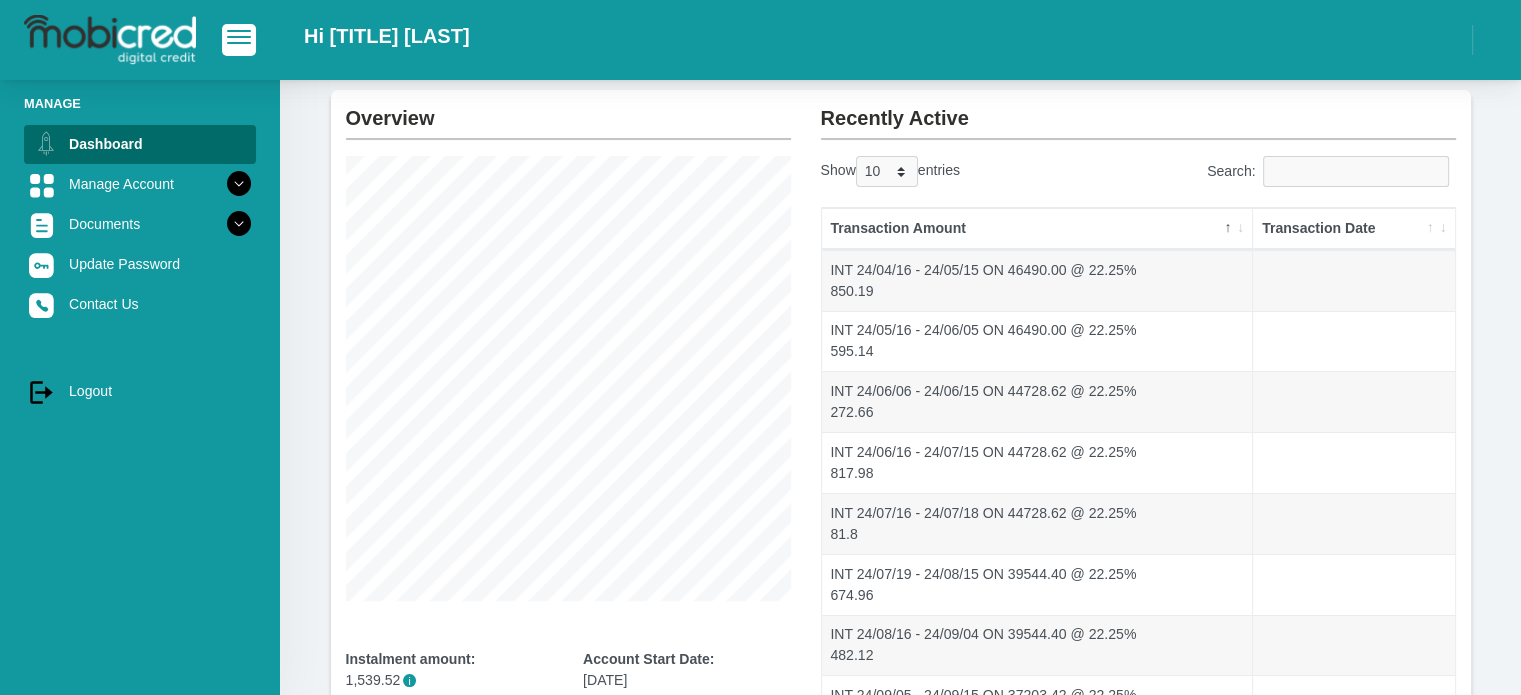 scroll, scrollTop: 428, scrollLeft: 0, axis: vertical 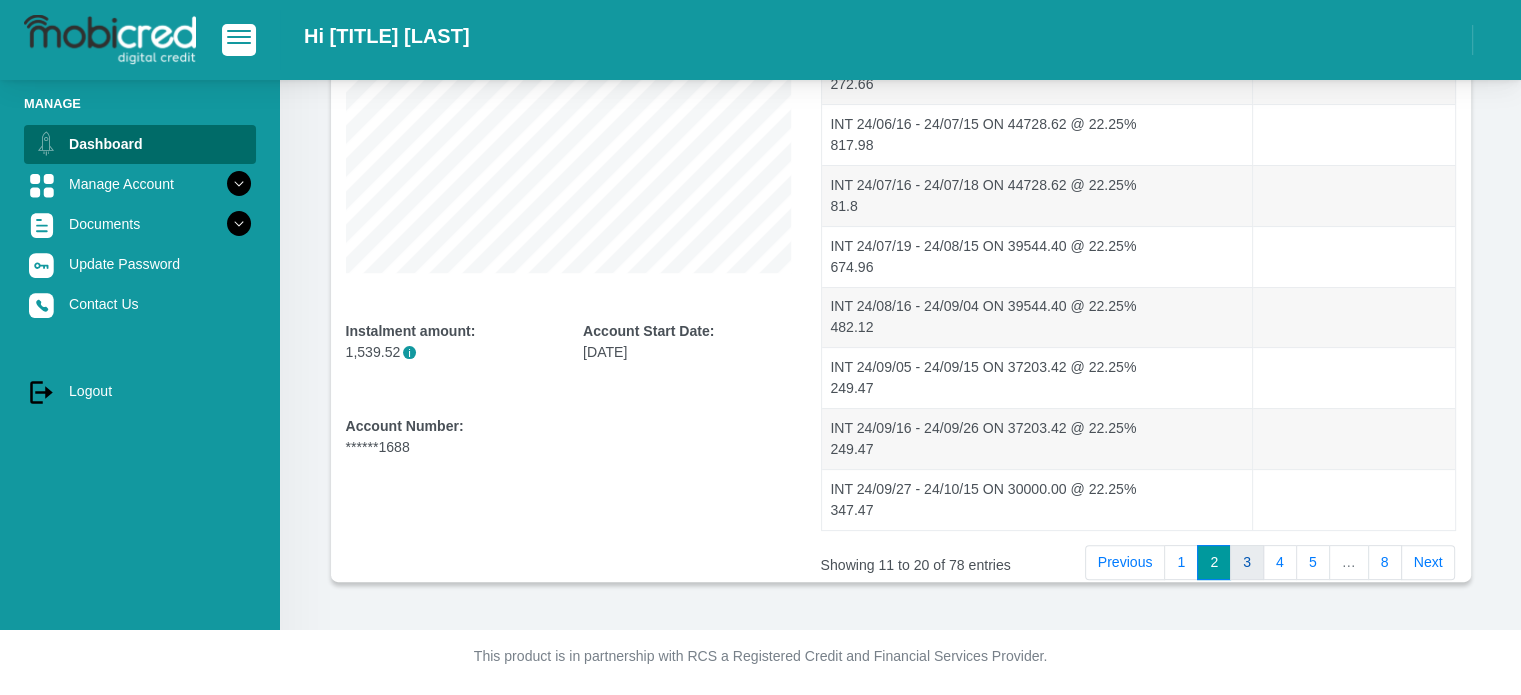 click on "3" at bounding box center [1247, 563] 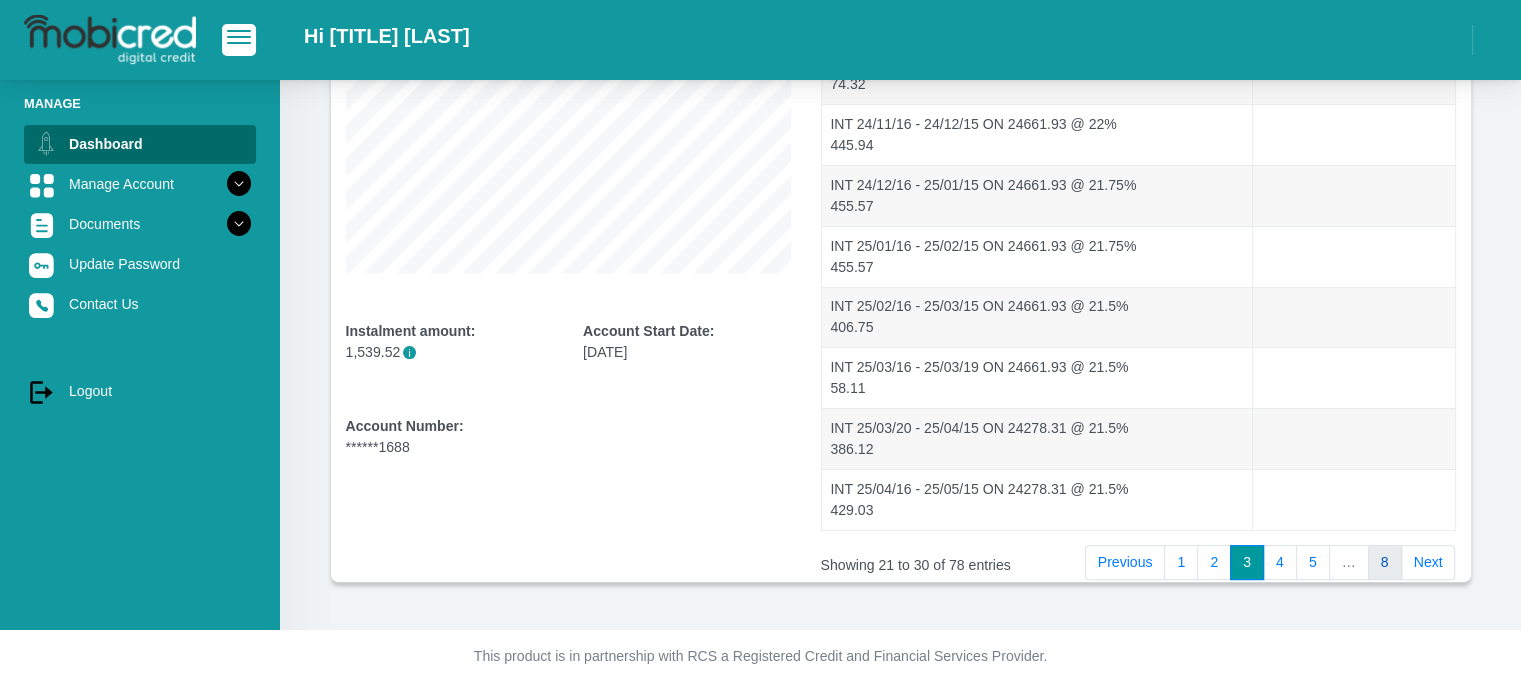 click on "8" at bounding box center [1385, 563] 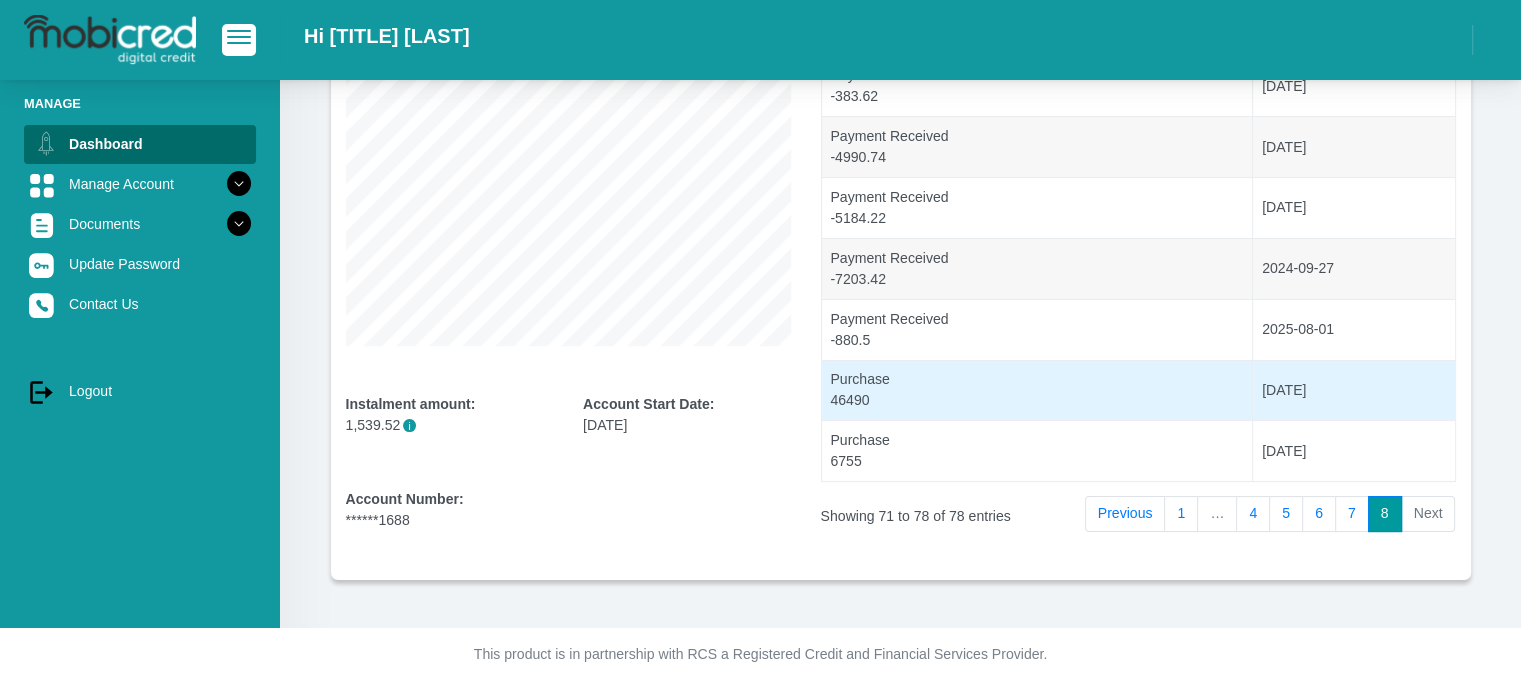 scroll, scrollTop: 0, scrollLeft: 0, axis: both 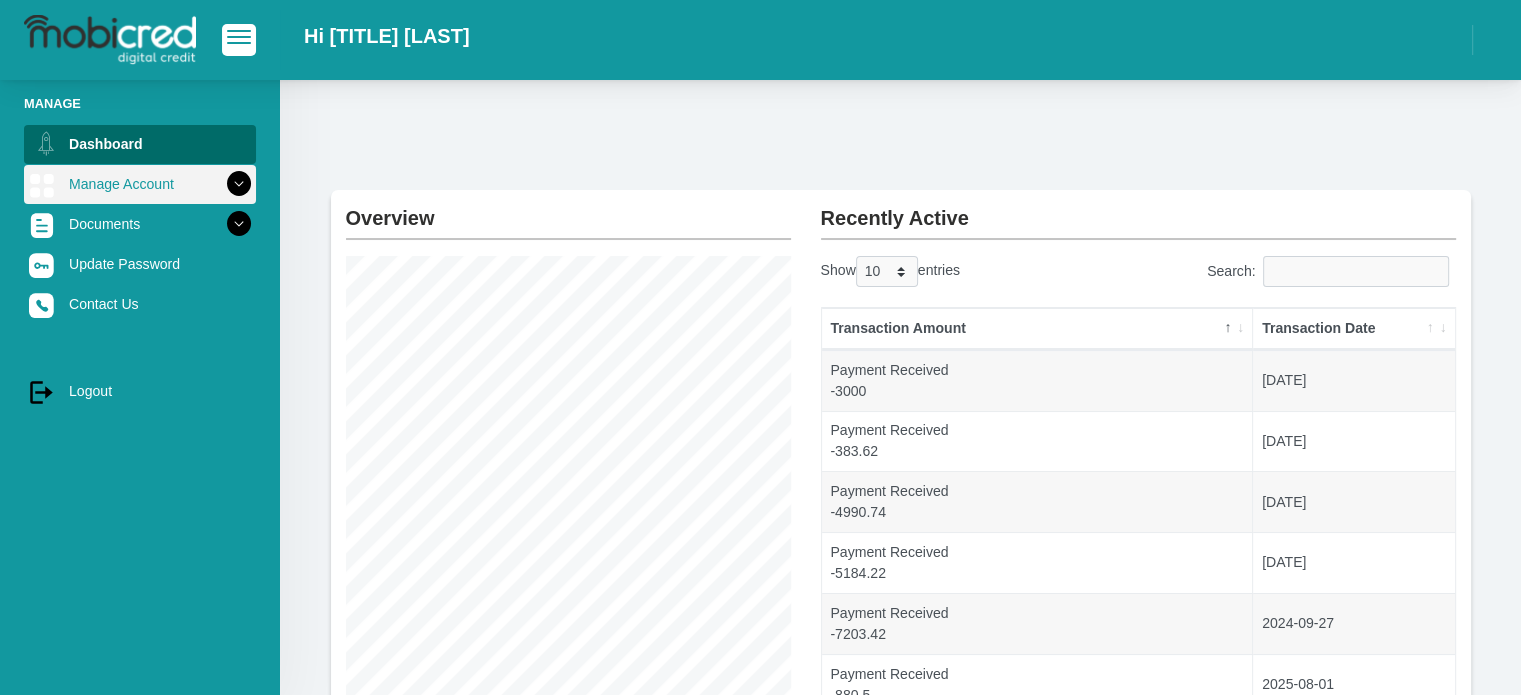 click on "Manage Account" at bounding box center [140, 184] 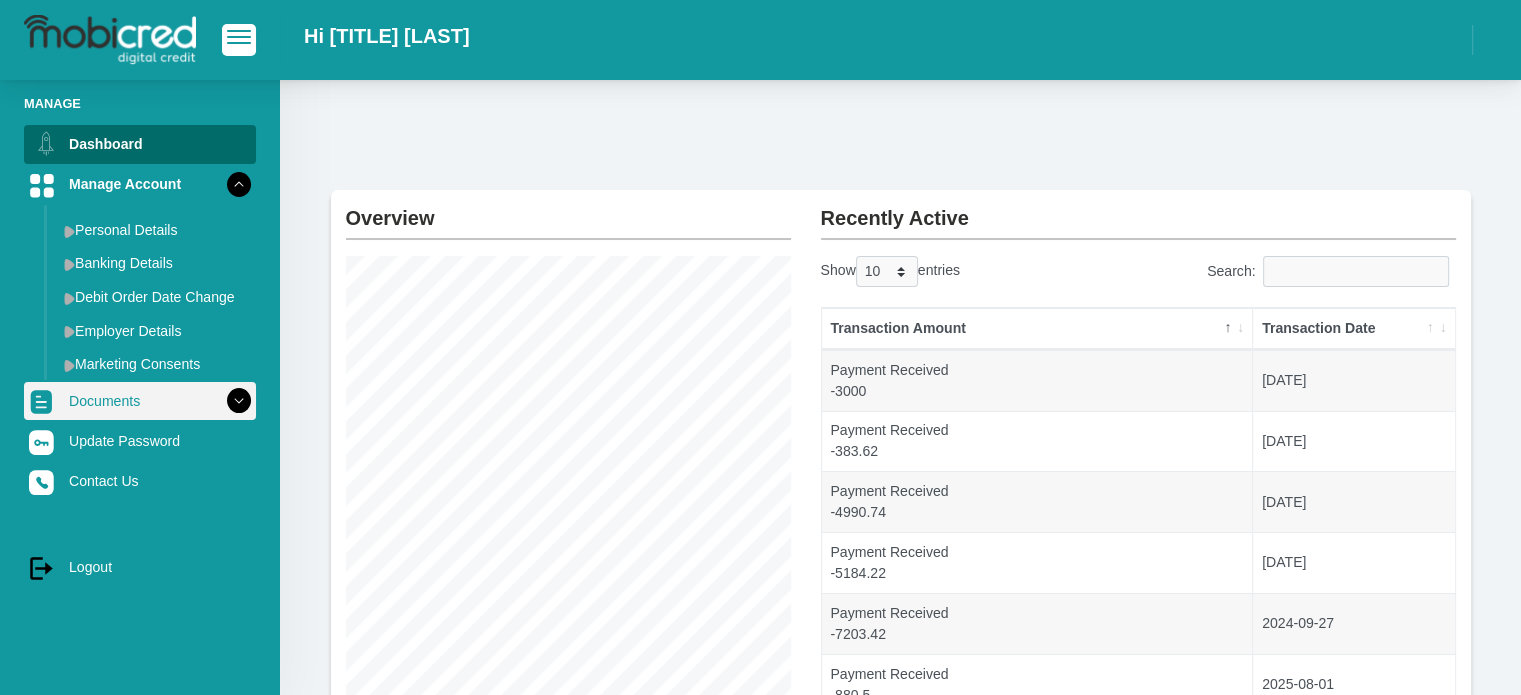 click on "Documents" at bounding box center (140, 401) 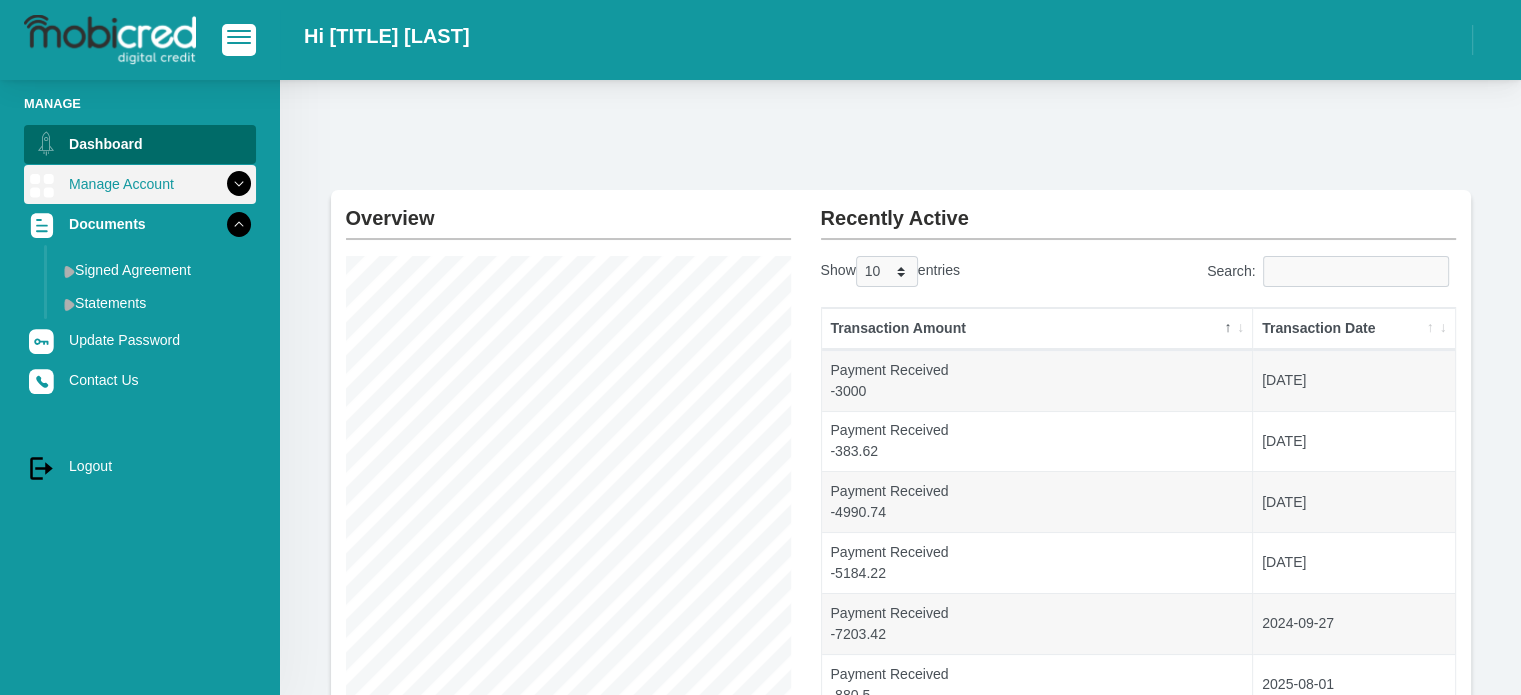 click on "Manage Account" at bounding box center [140, 184] 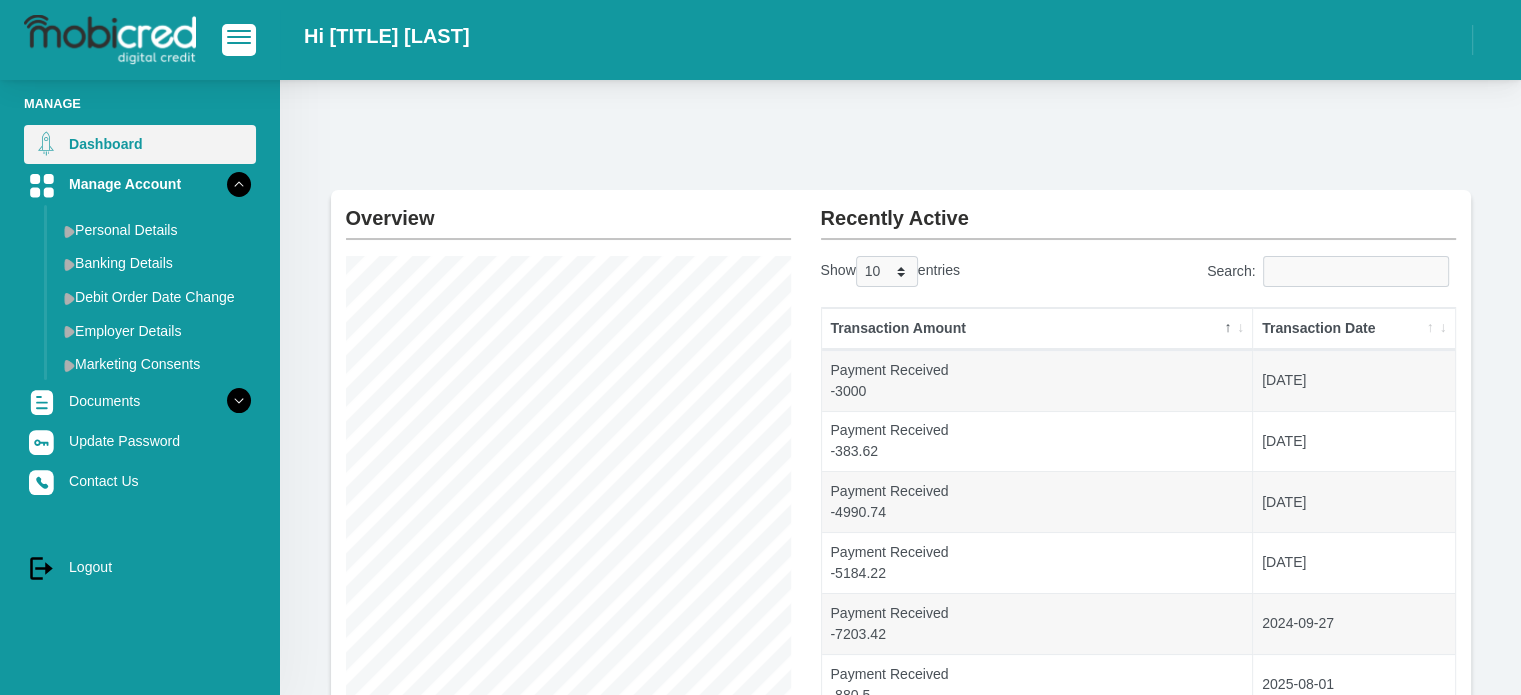 click on "Dashboard" at bounding box center (140, 144) 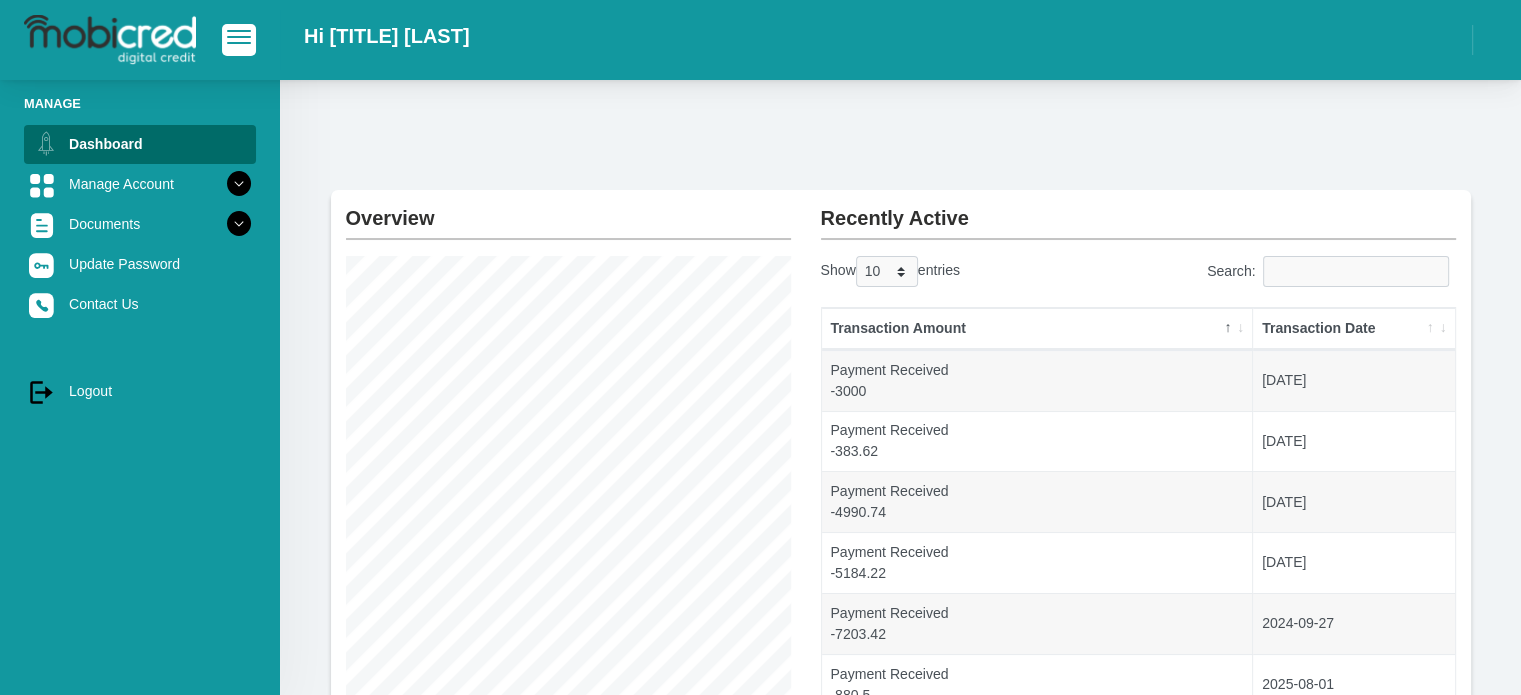 scroll, scrollTop: 356, scrollLeft: 0, axis: vertical 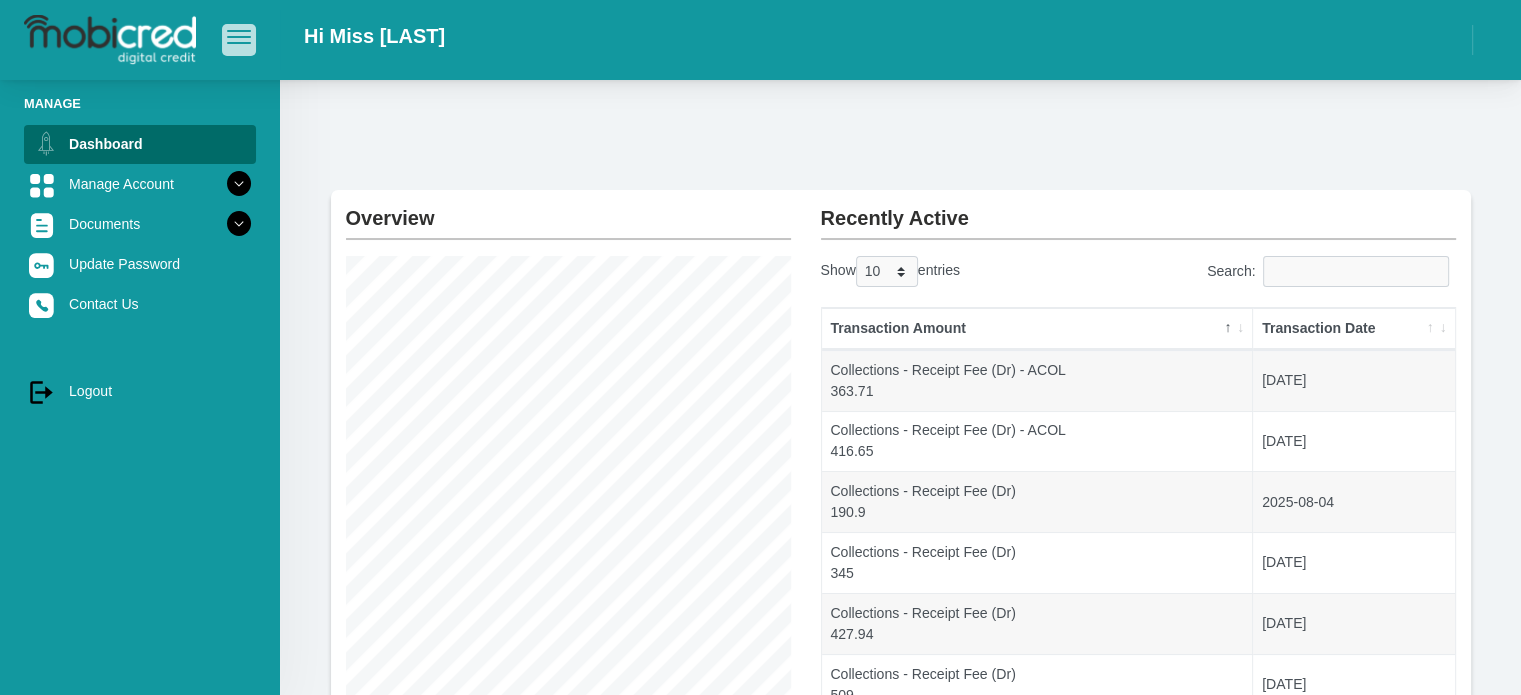 click at bounding box center (239, 31) 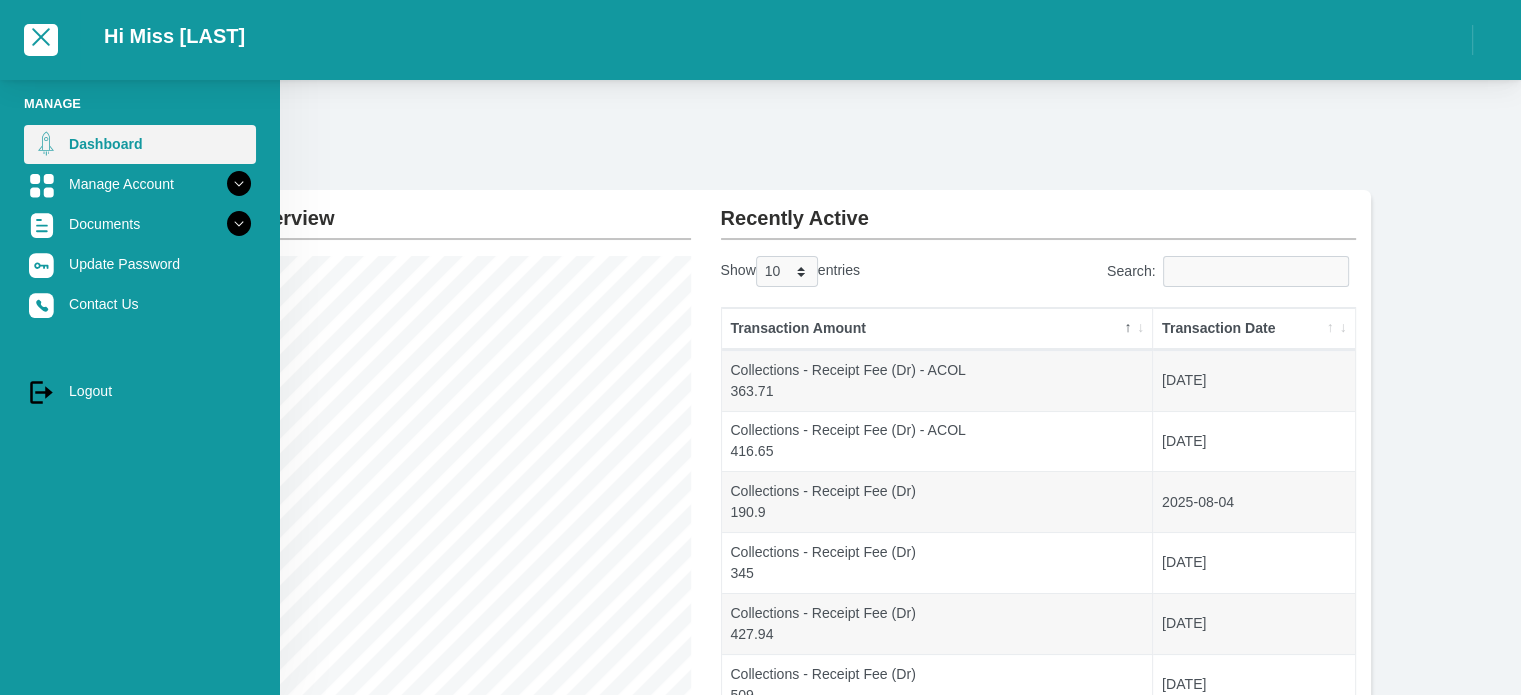 click on "Dashboard" at bounding box center (140, 144) 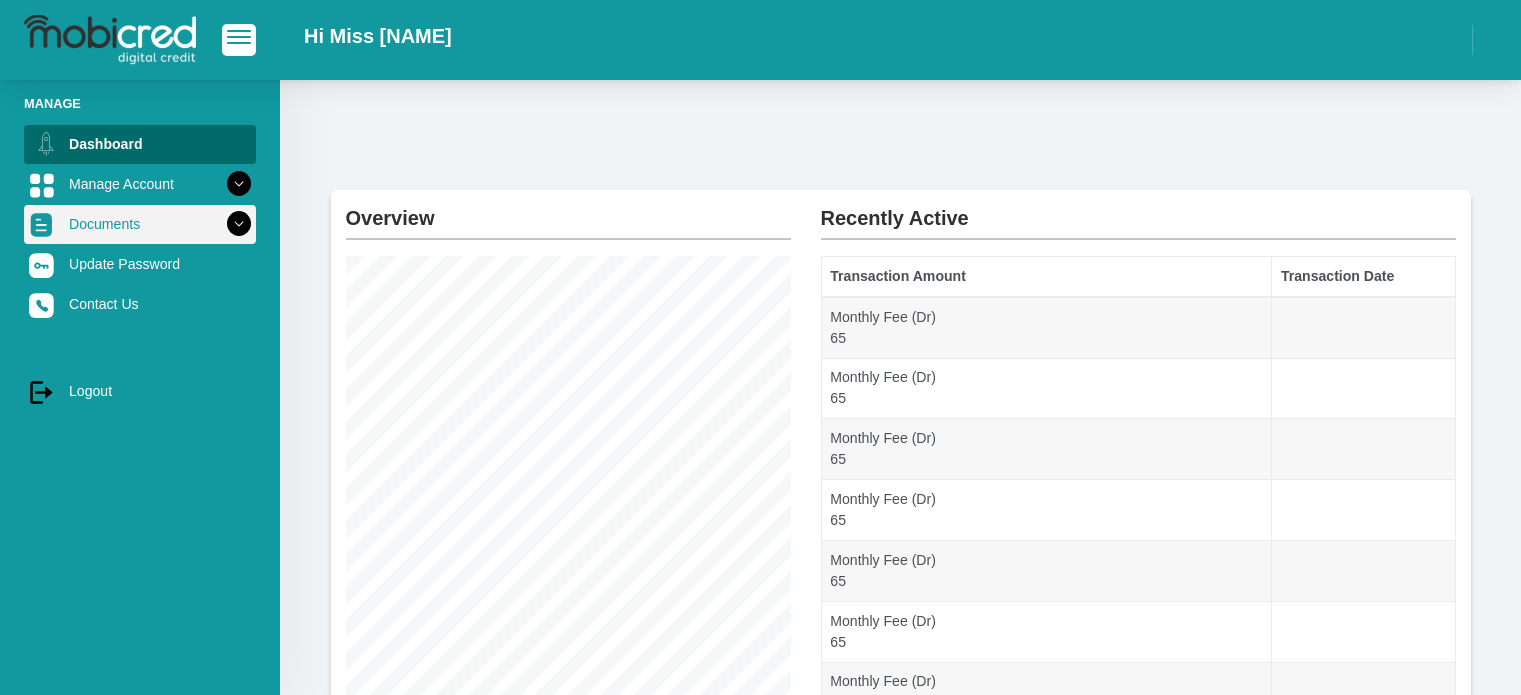 scroll, scrollTop: 0, scrollLeft: 0, axis: both 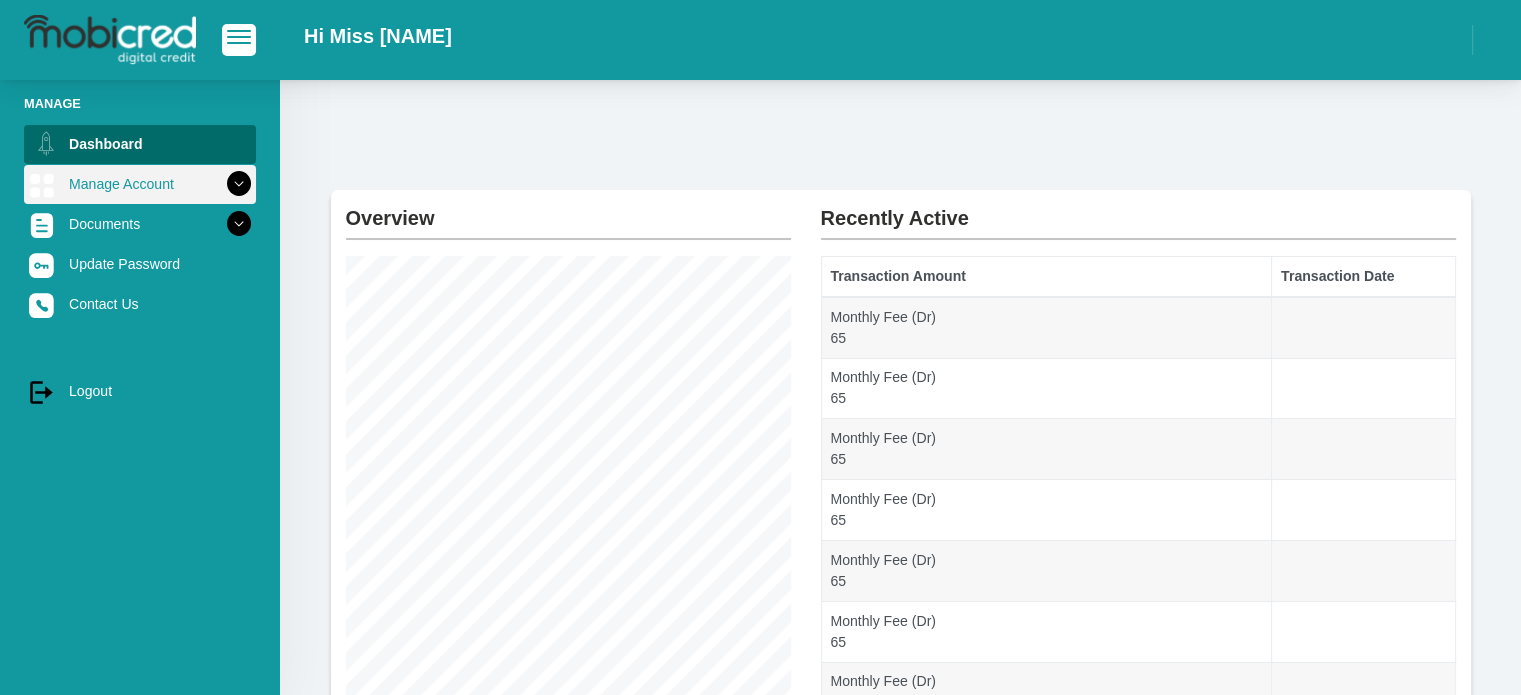 click on "Manage Account" at bounding box center (140, 184) 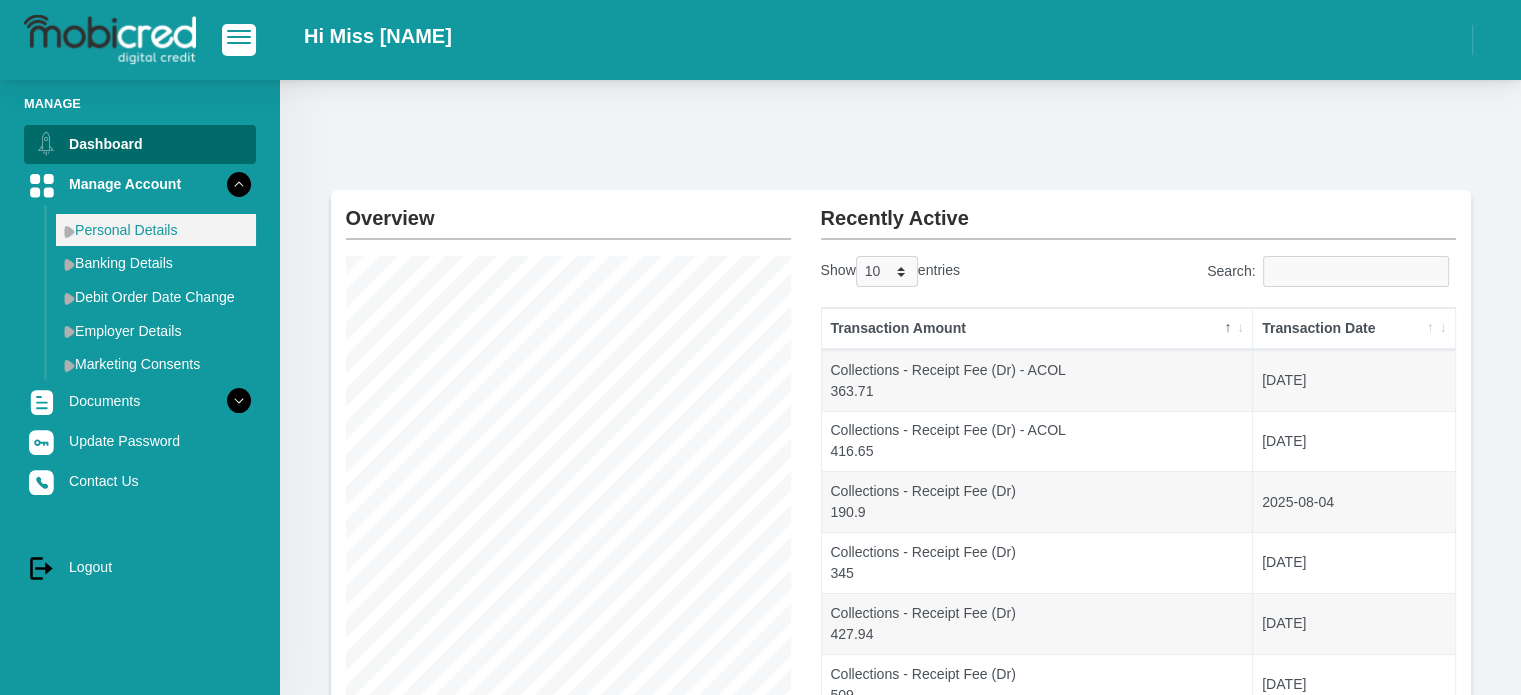 click on "Personal Details" at bounding box center (156, 230) 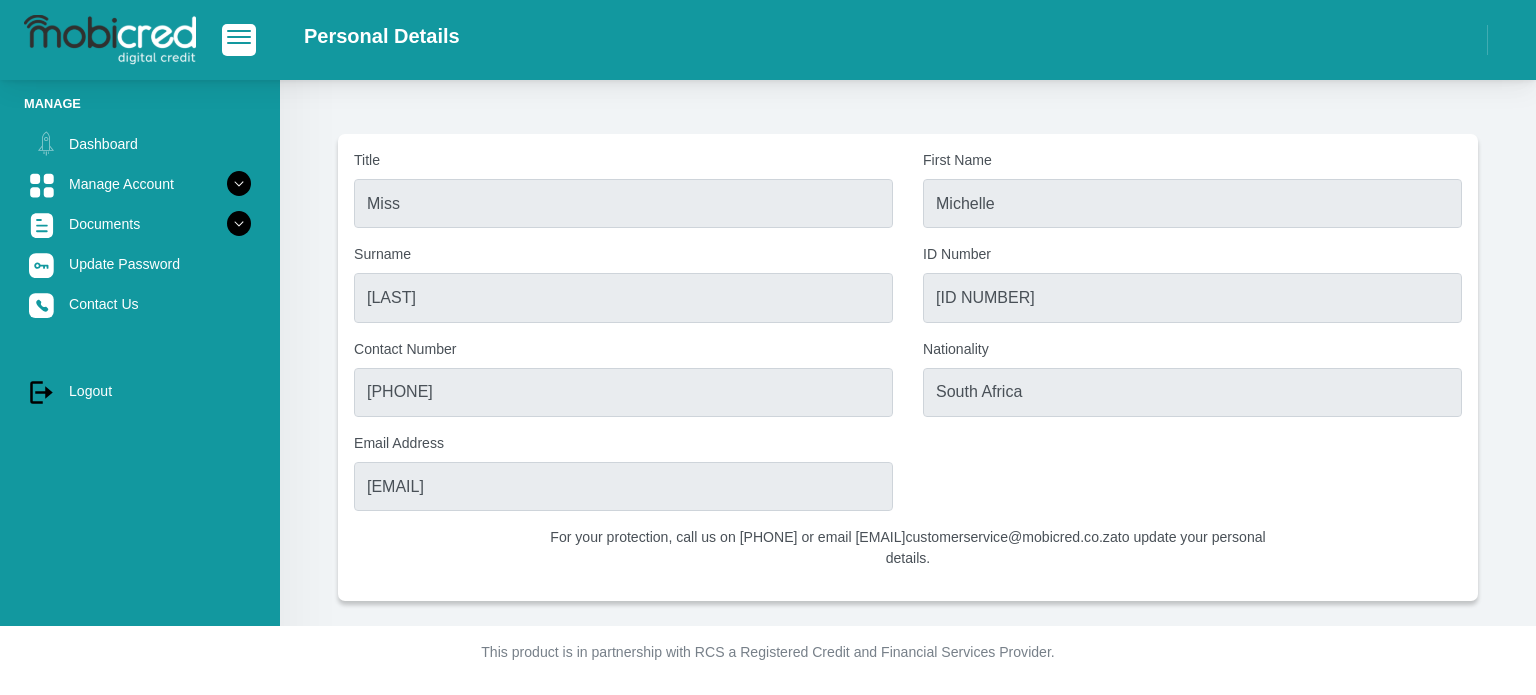 scroll, scrollTop: 0, scrollLeft: 0, axis: both 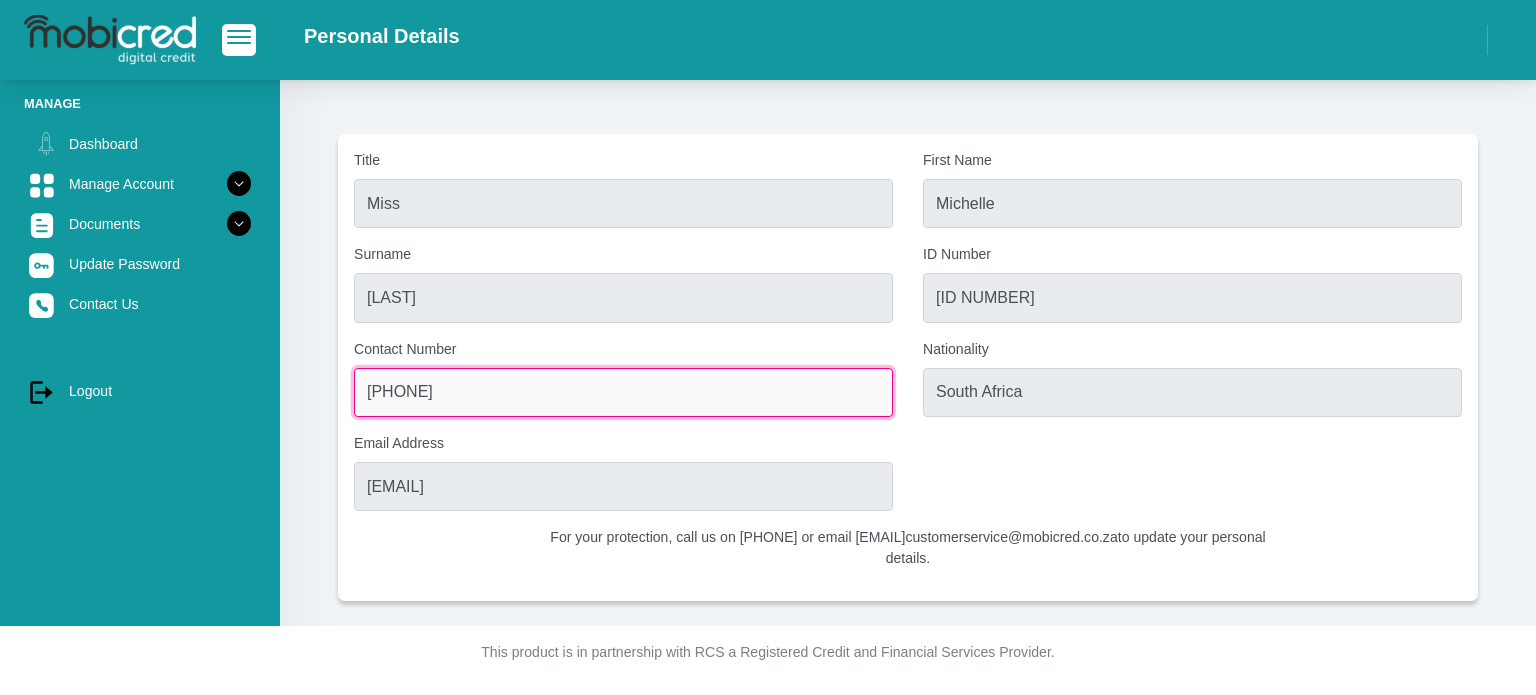 drag, startPoint x: 454, startPoint y: 402, endPoint x: 335, endPoint y: 416, distance: 119.8207 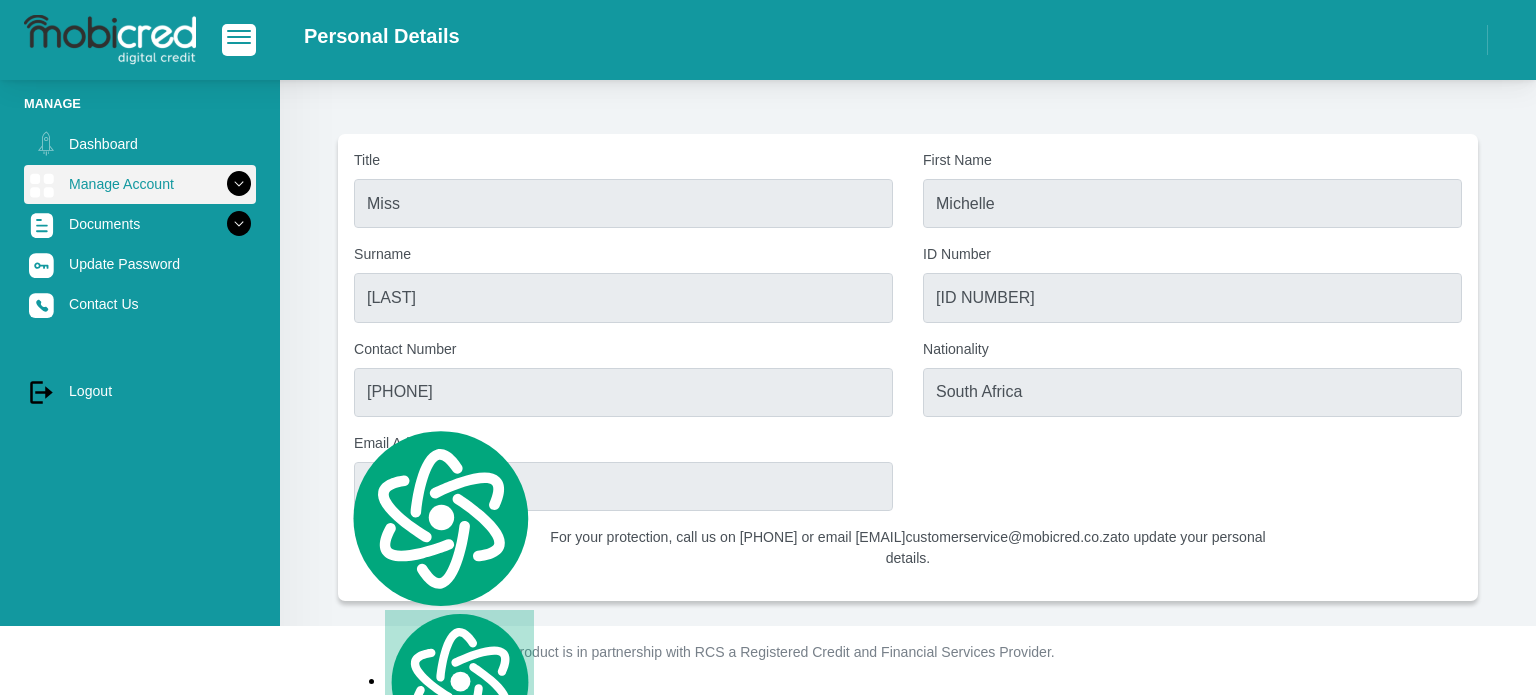click at bounding box center [239, 184] 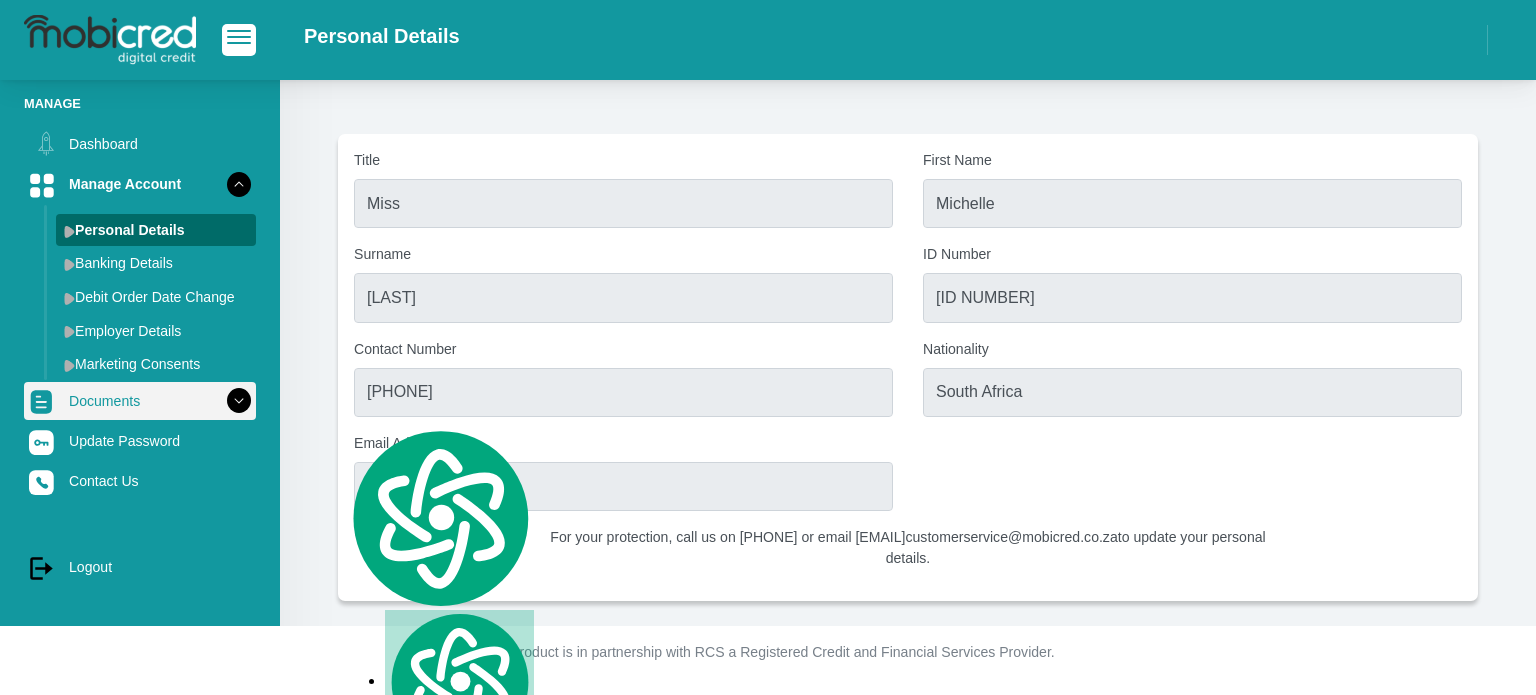 click at bounding box center [239, 401] 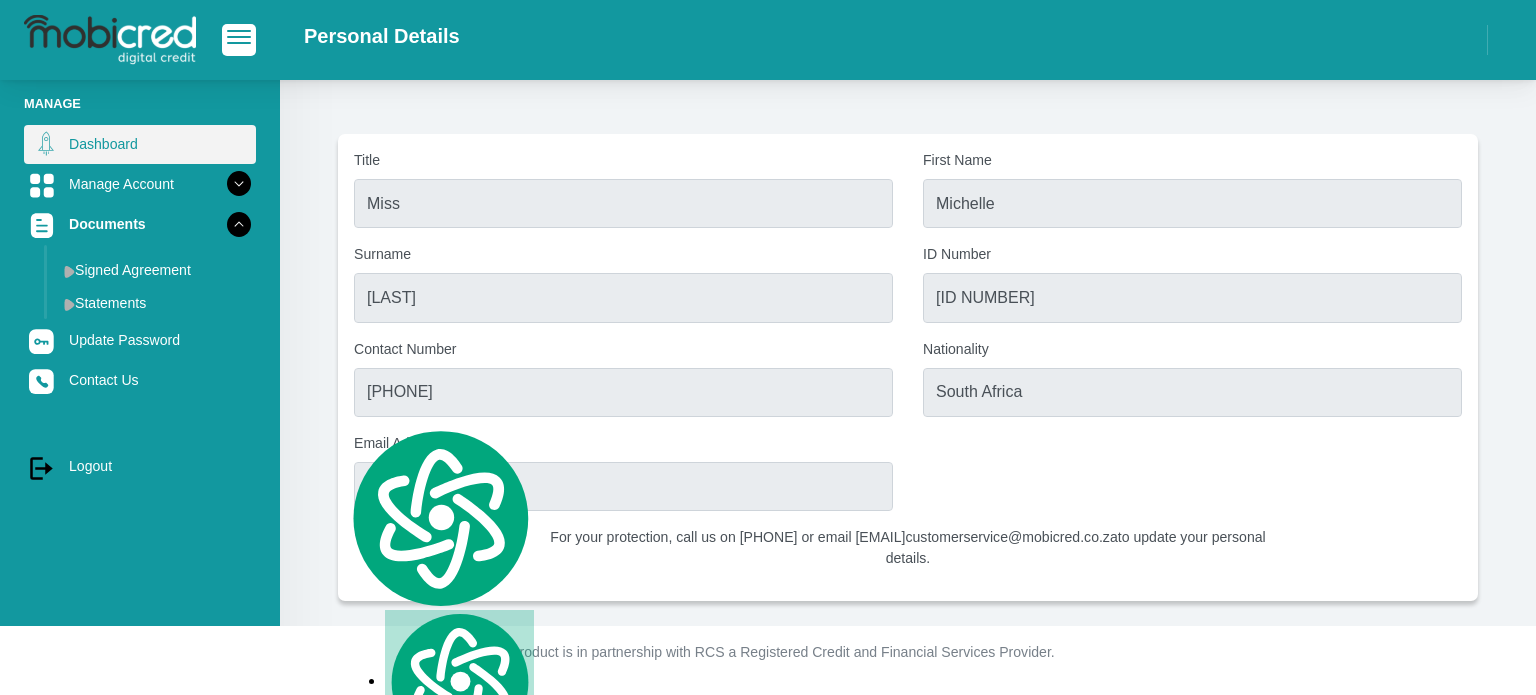 click on "Dashboard" at bounding box center [140, 144] 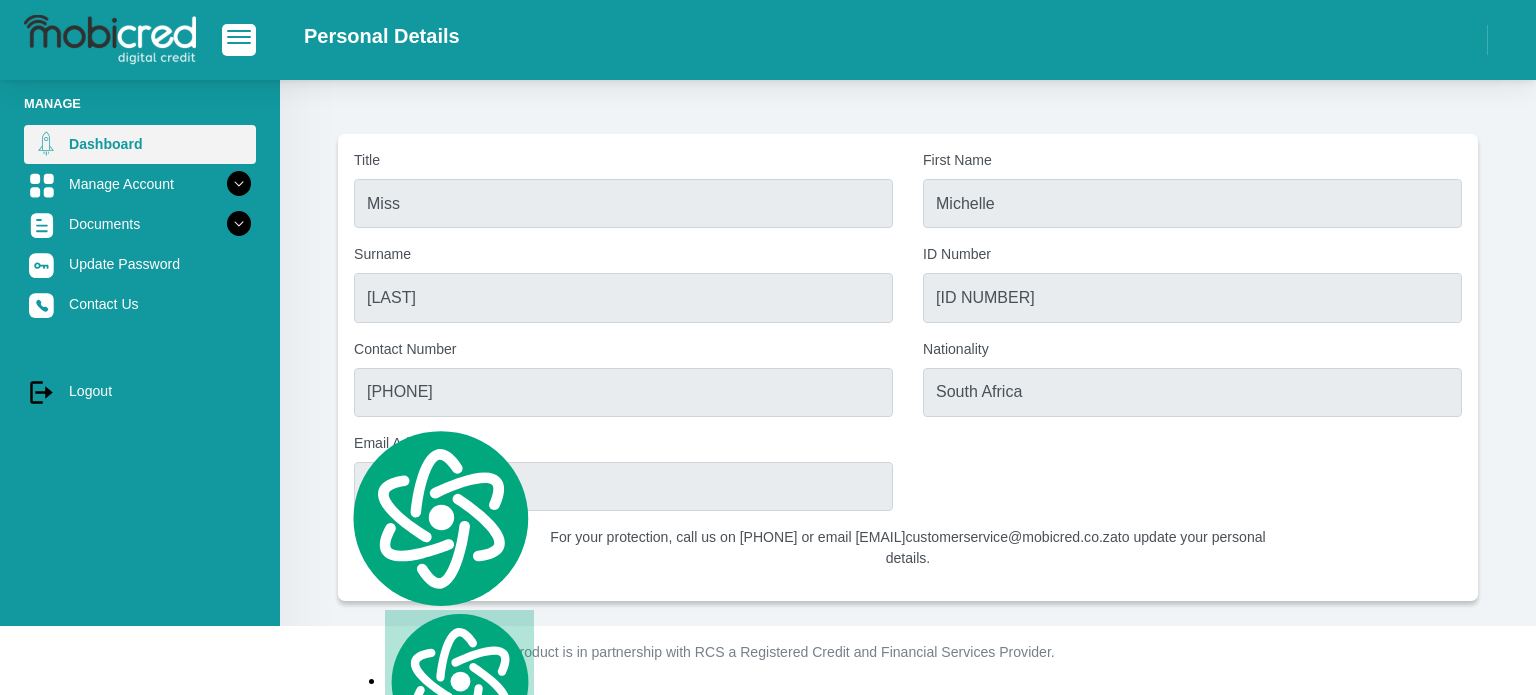click on "Dashboard" at bounding box center (140, 144) 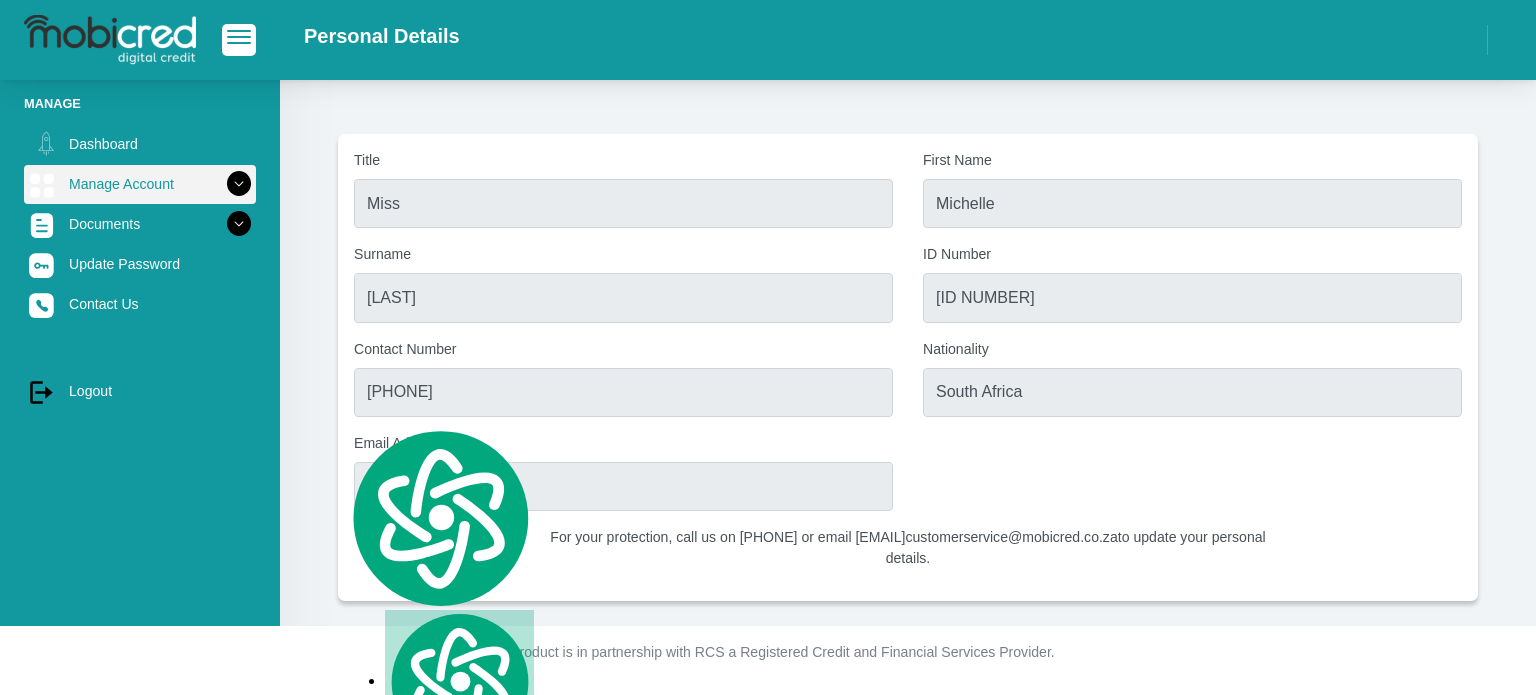 click at bounding box center [239, 184] 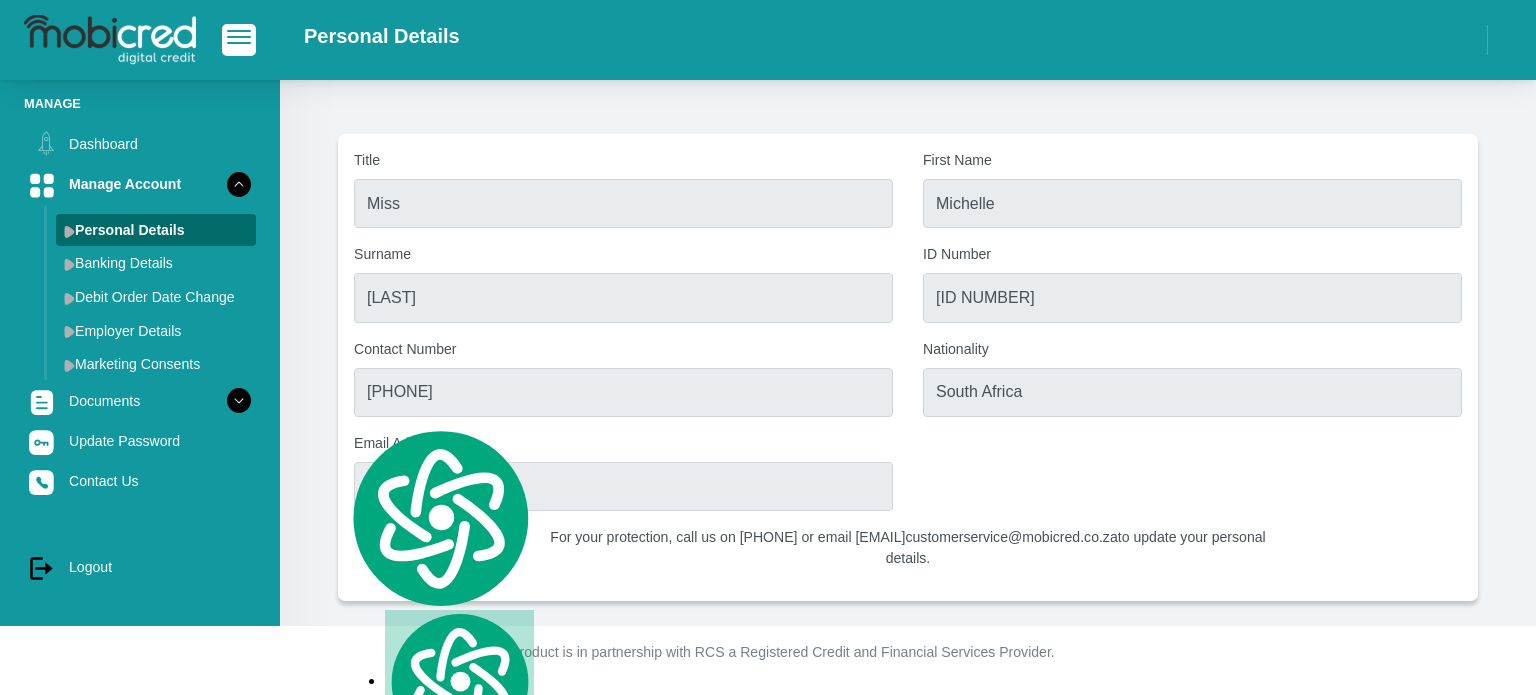 click at bounding box center (110, 40) 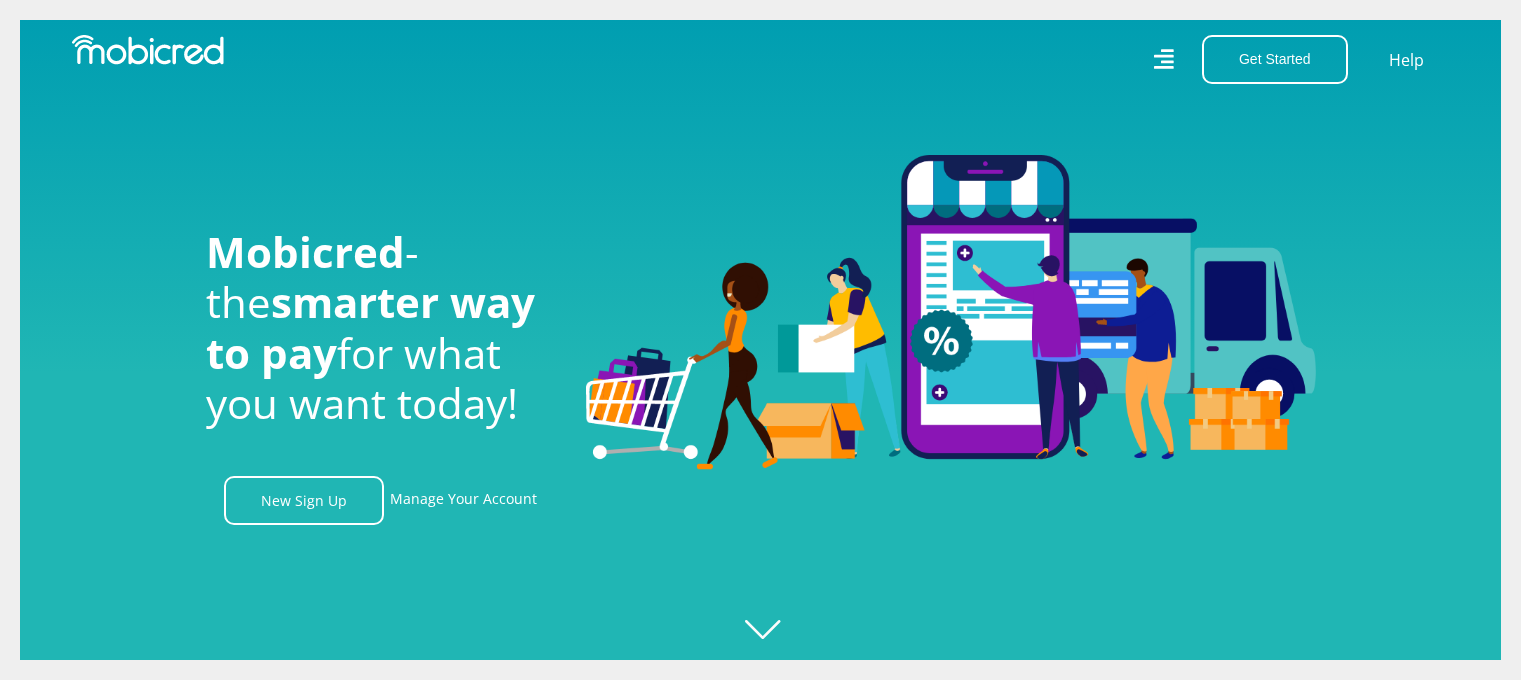 scroll, scrollTop: 0, scrollLeft: 0, axis: both 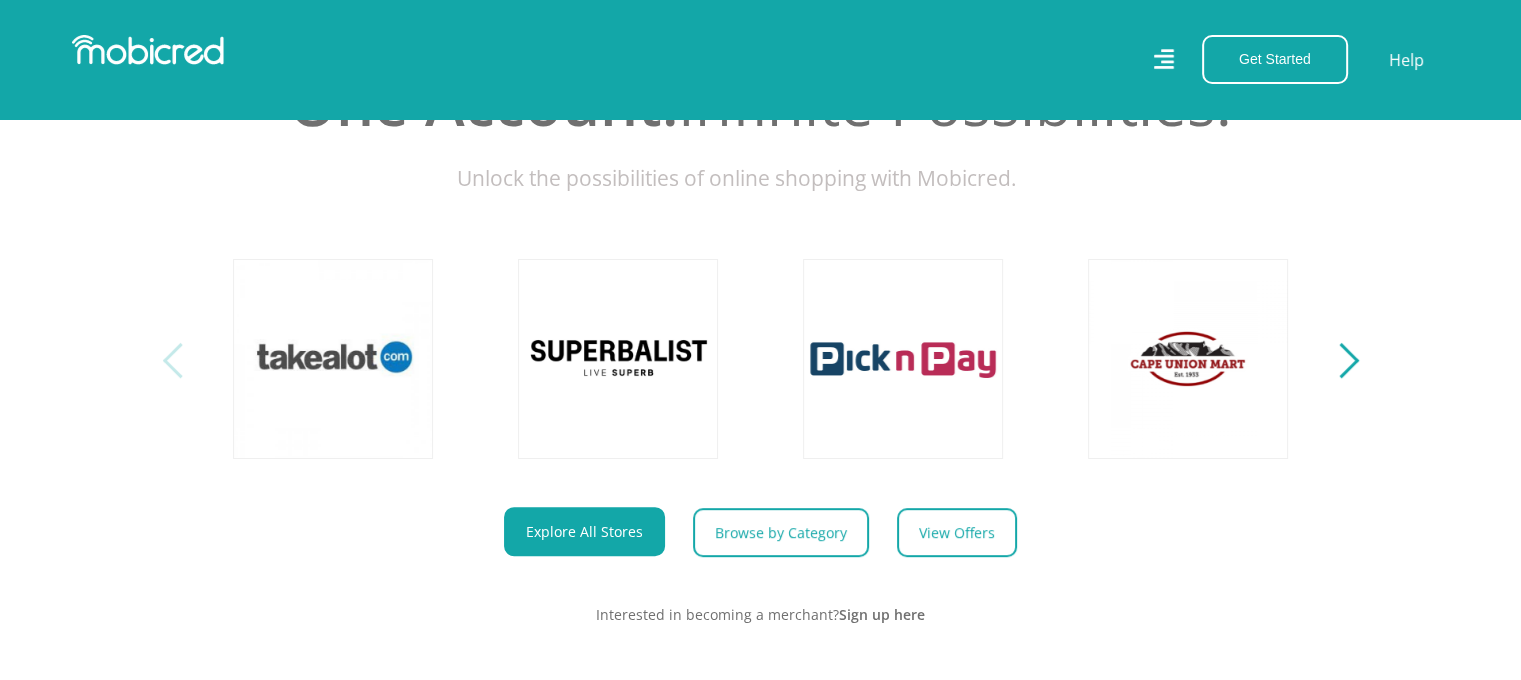 click at bounding box center [1340, 360] 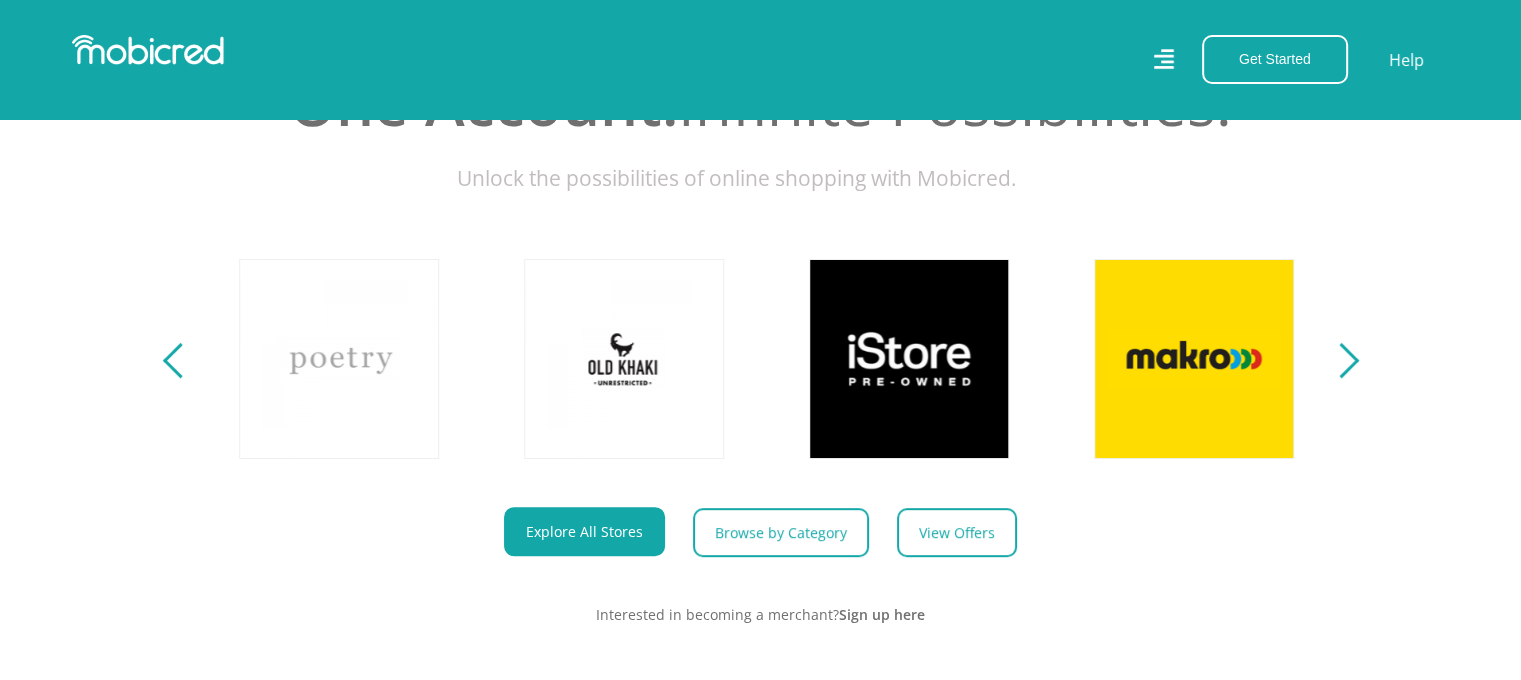 scroll, scrollTop: 0, scrollLeft: 1140, axis: horizontal 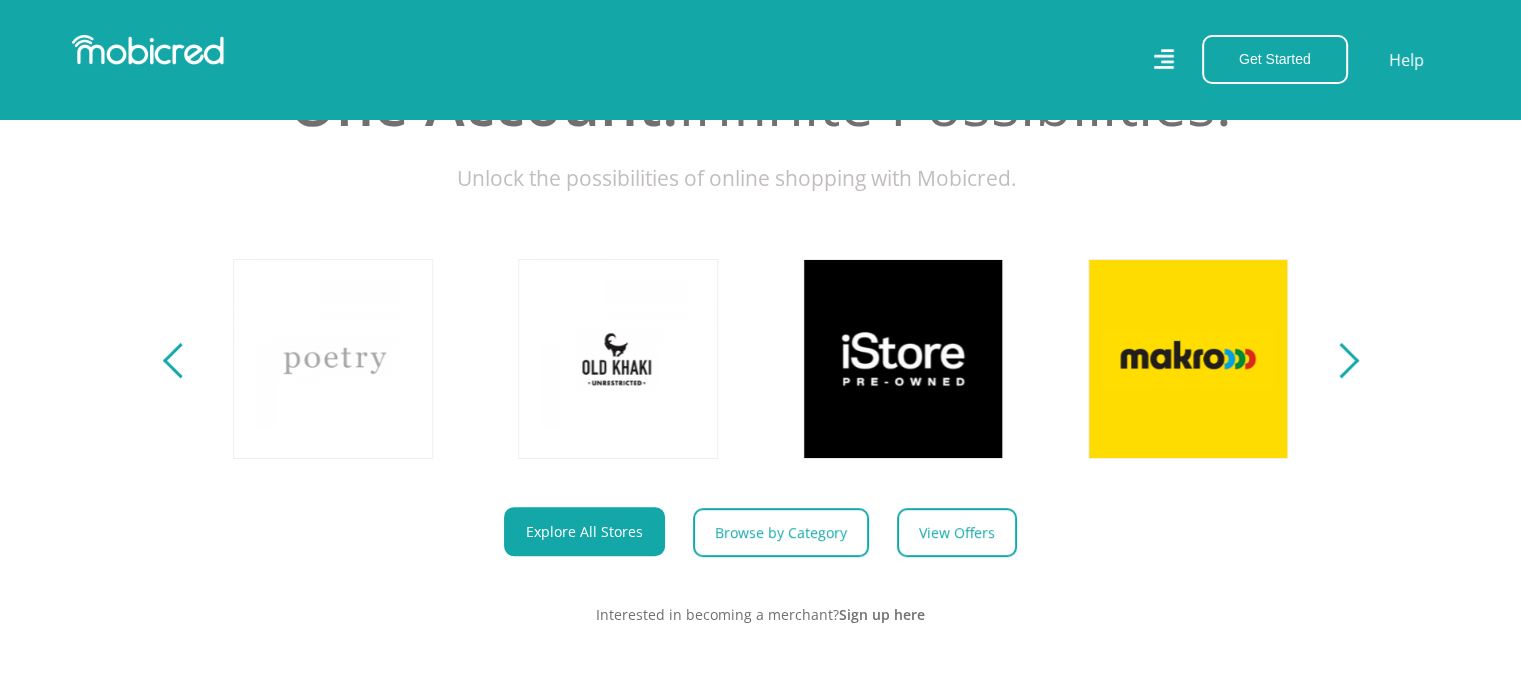 click on "Explore
One Account.  Infinite Possibilities.
Unlock the possibilities of online shopping with Mobicred." at bounding box center [760, 320] 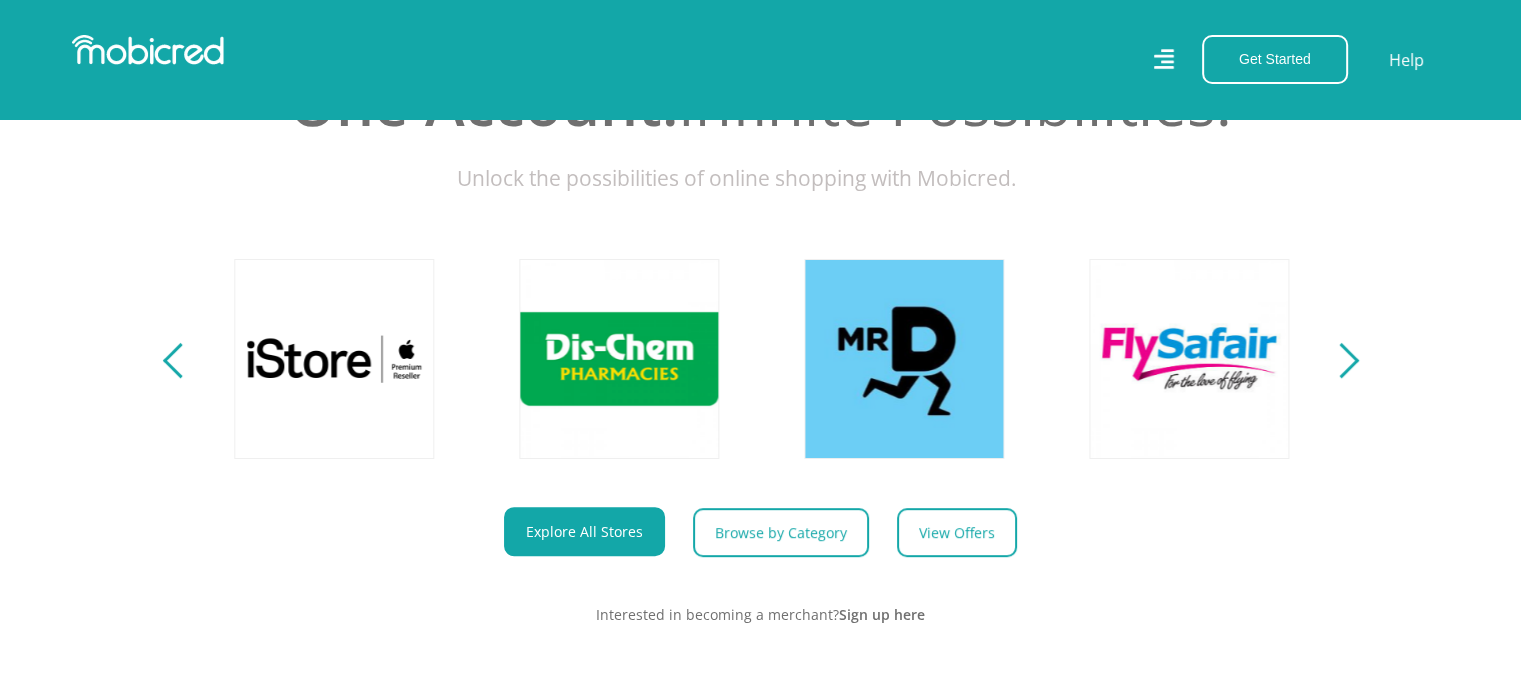 scroll, scrollTop: 0, scrollLeft: 2280, axis: horizontal 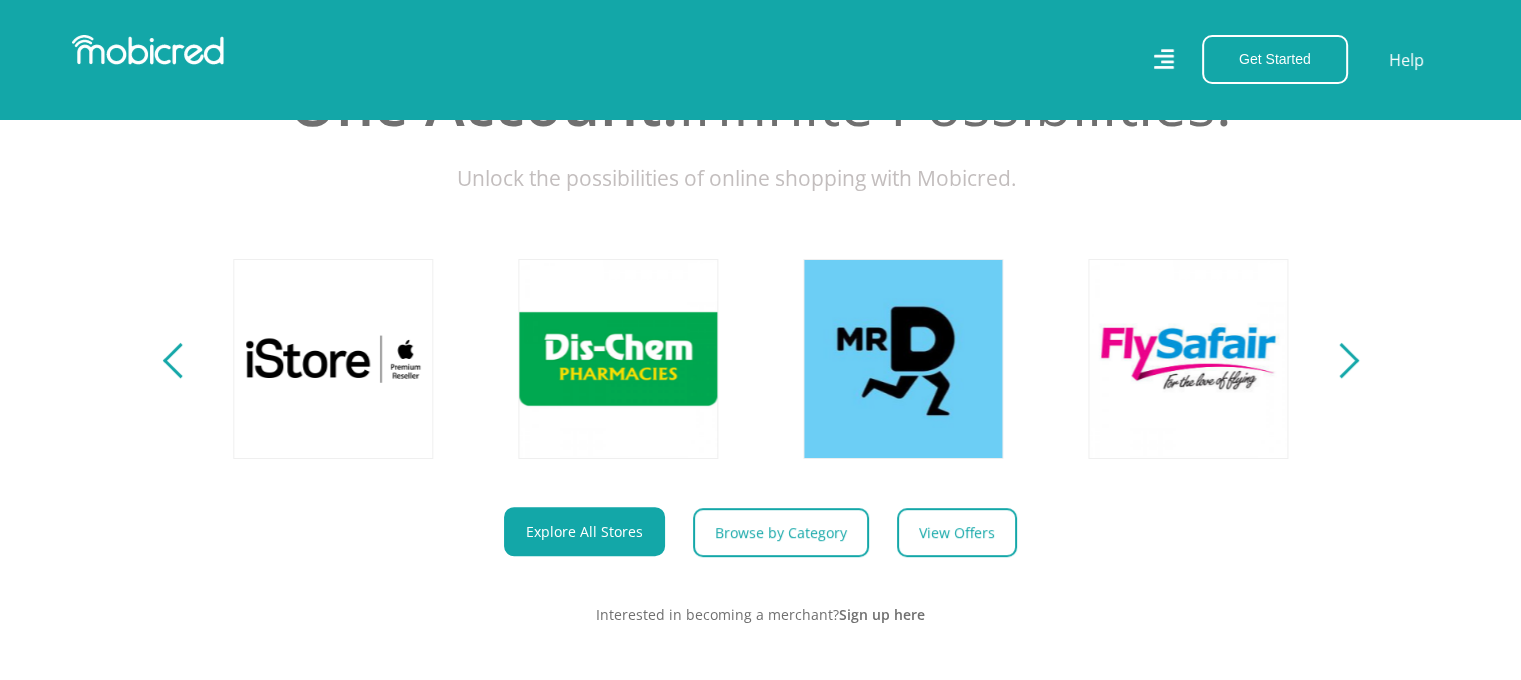 click at bounding box center (1340, 360) 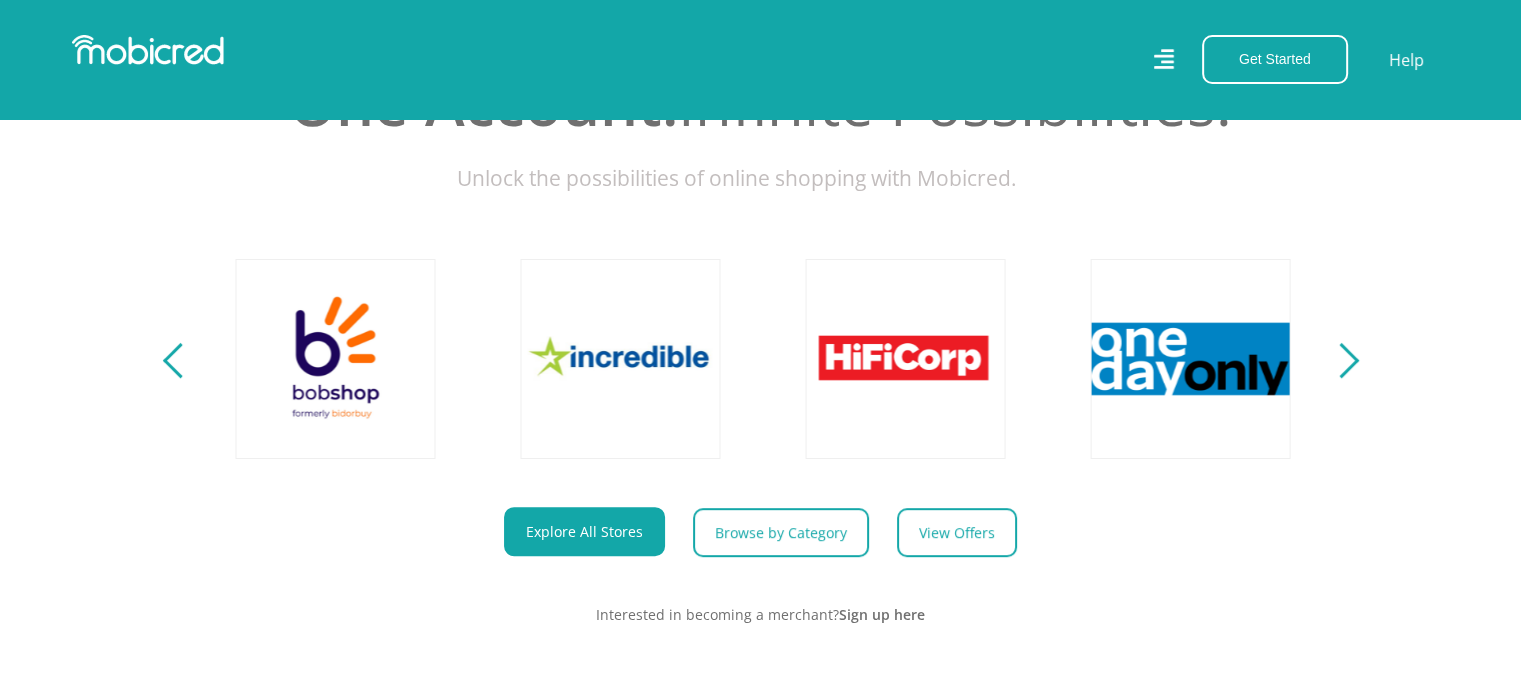scroll, scrollTop: 0, scrollLeft: 3420, axis: horizontal 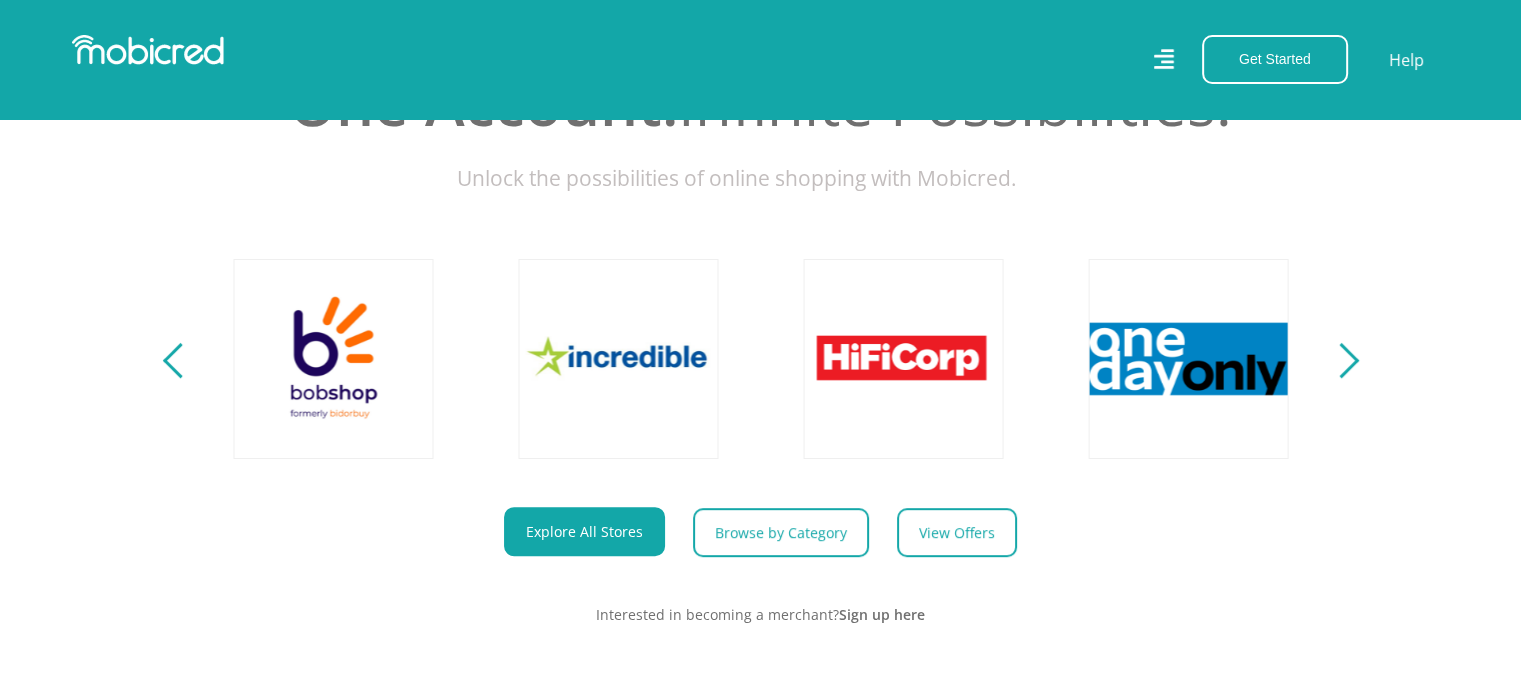 click at bounding box center (1340, 360) 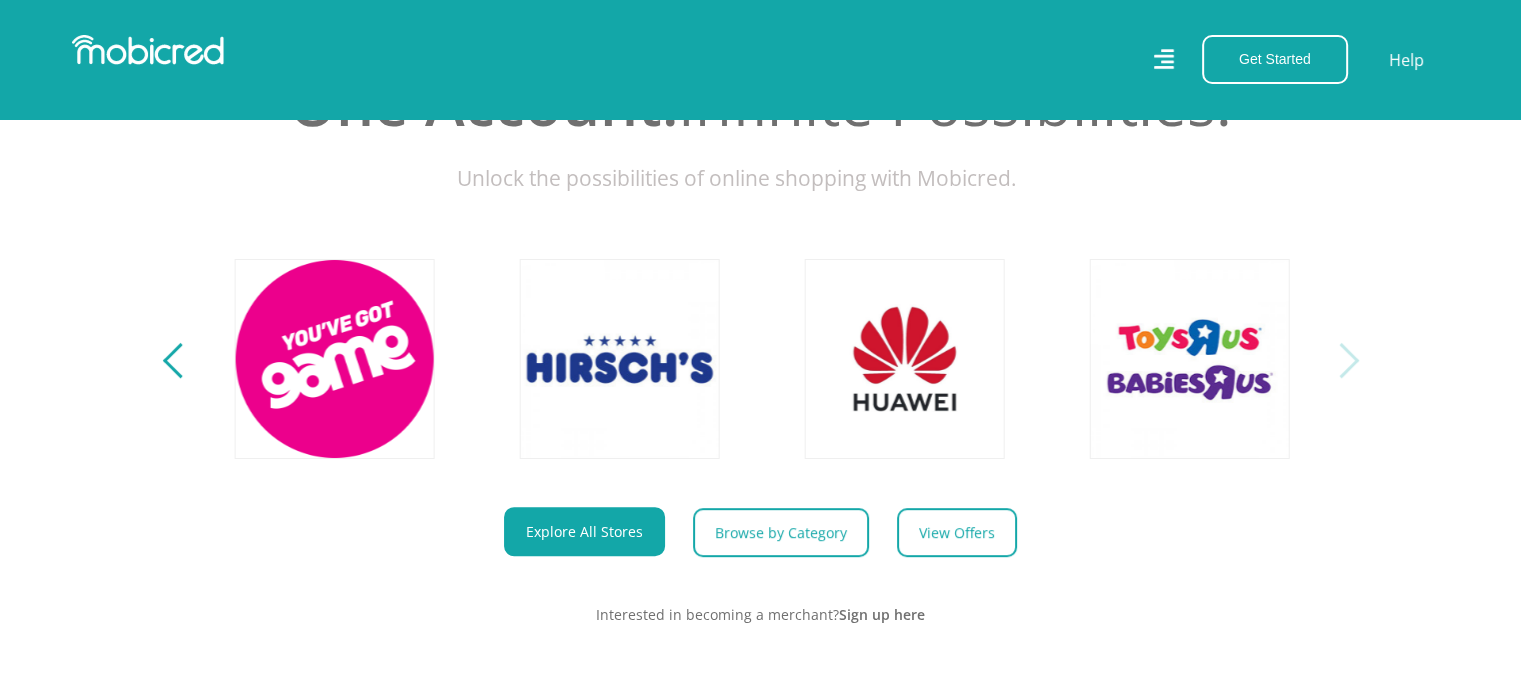 scroll, scrollTop: 0, scrollLeft: 4560, axis: horizontal 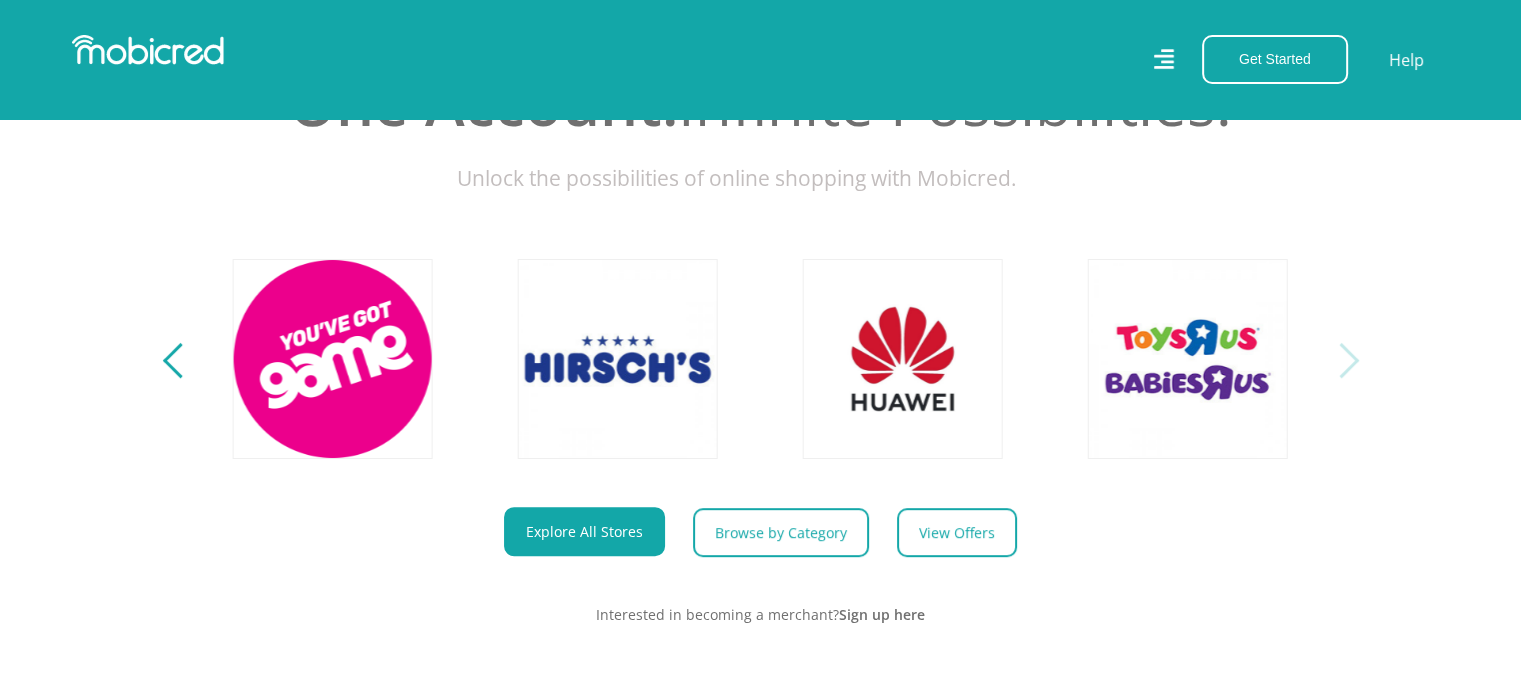 click at bounding box center (1340, 360) 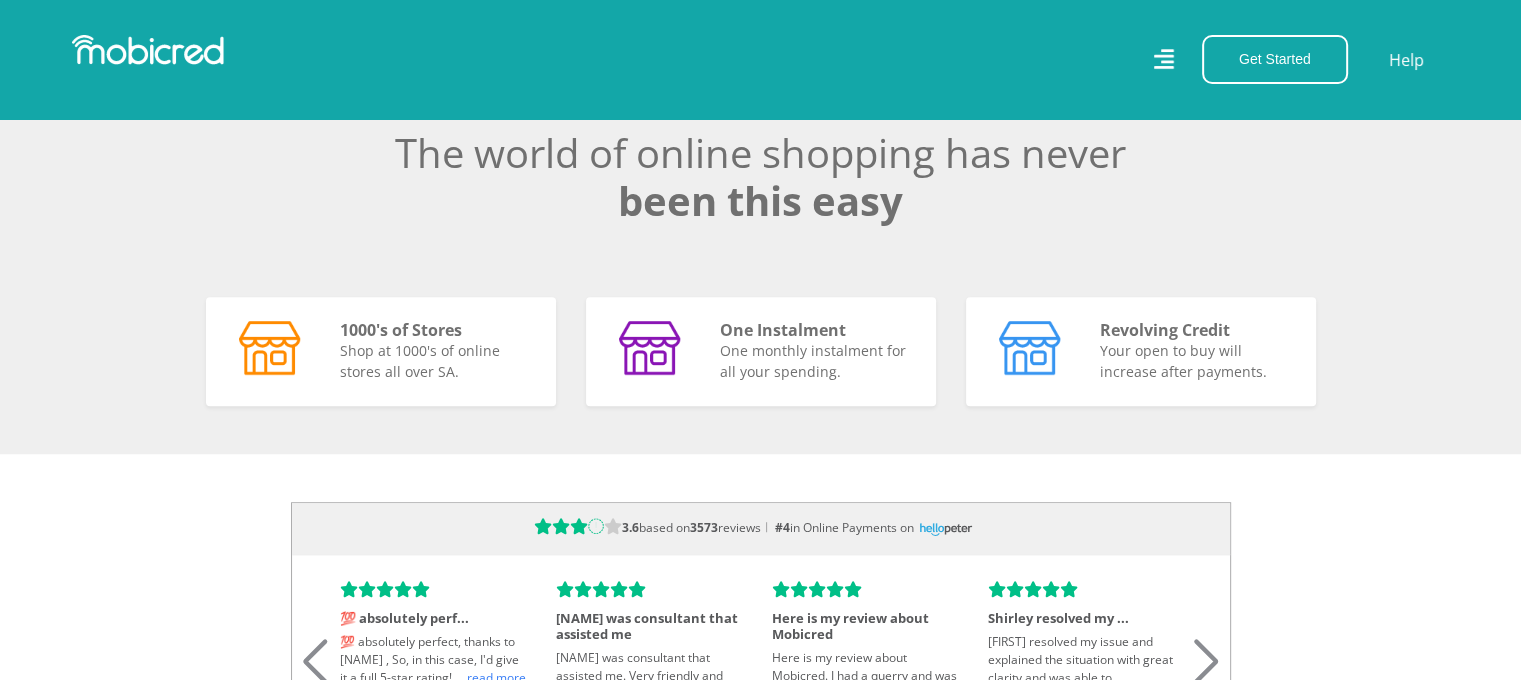 scroll, scrollTop: 928, scrollLeft: 0, axis: vertical 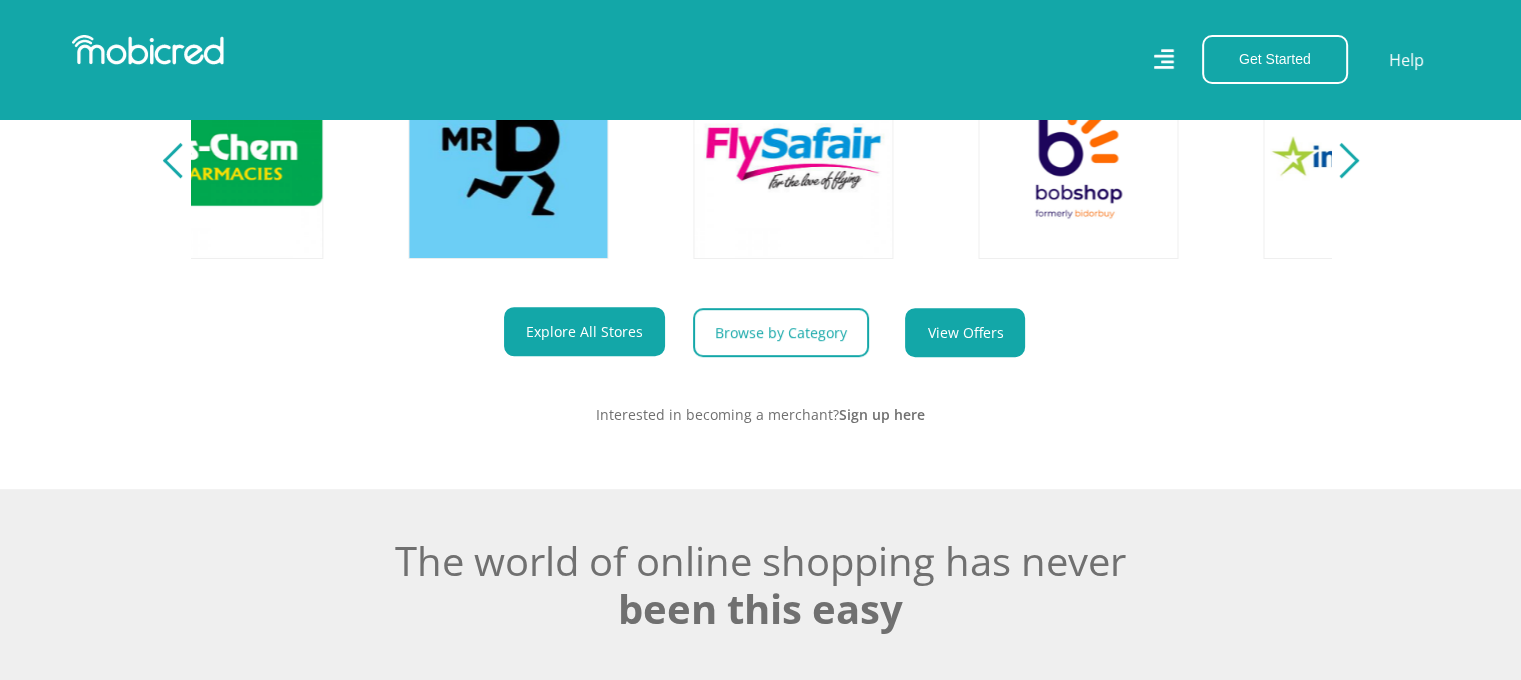 click on "View Offers" at bounding box center (965, 332) 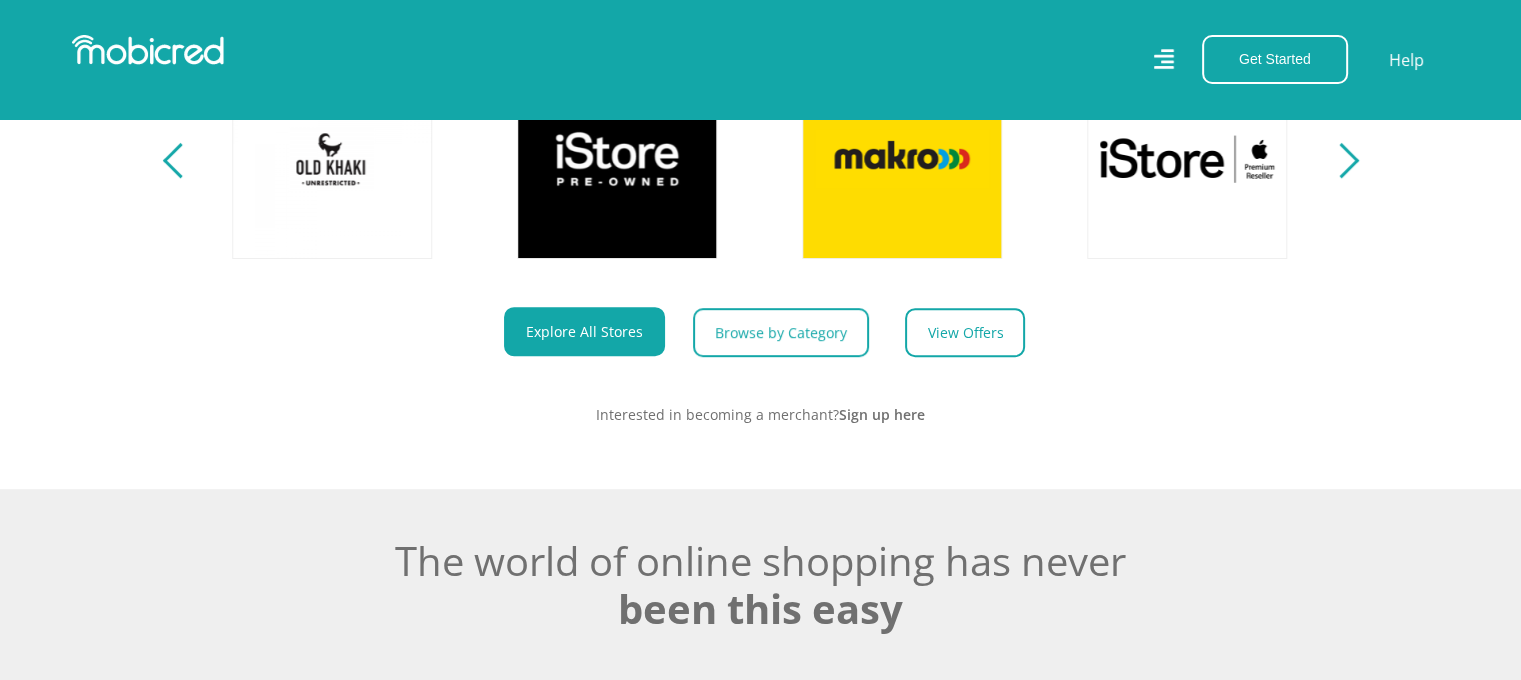 scroll, scrollTop: 0, scrollLeft: 1425, axis: horizontal 